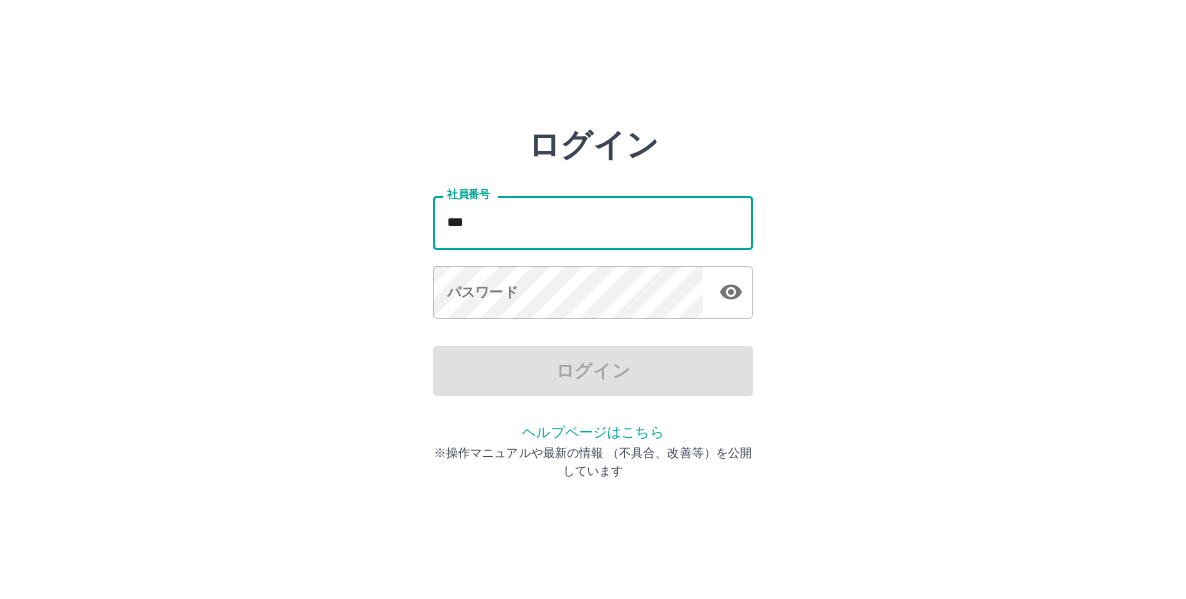scroll, scrollTop: 0, scrollLeft: 0, axis: both 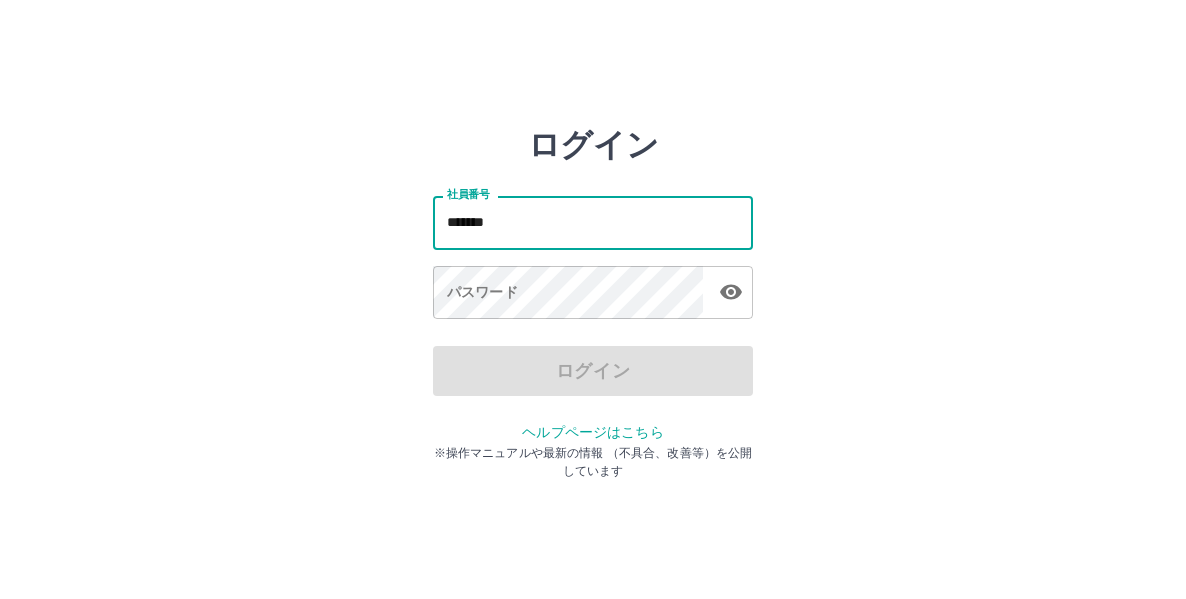 type on "*******" 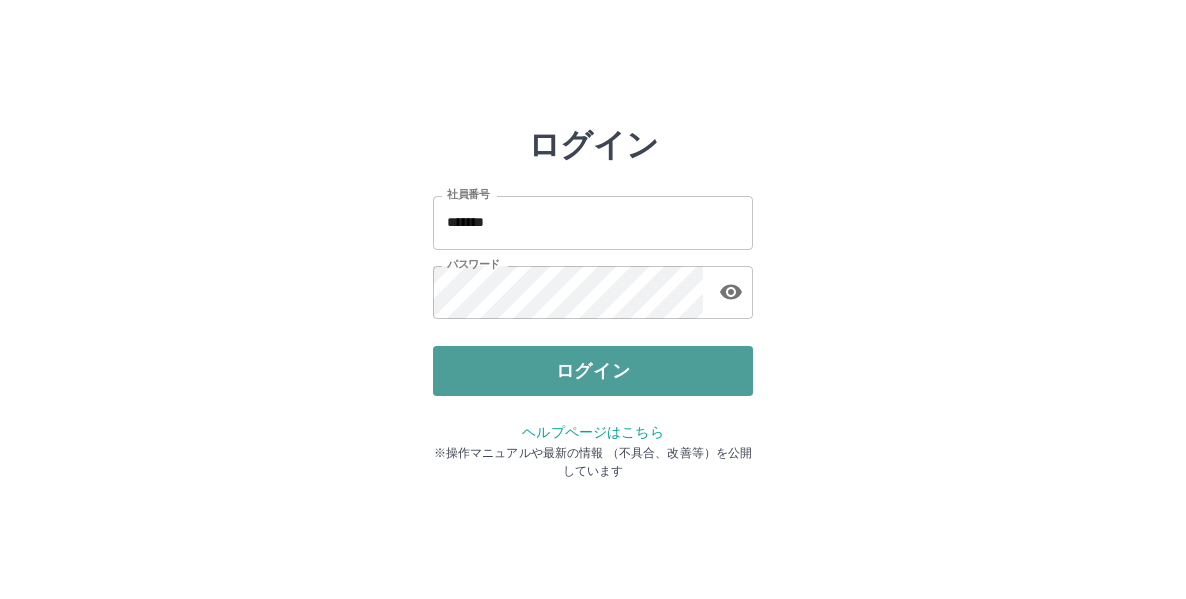 click on "ログイン" at bounding box center [593, 371] 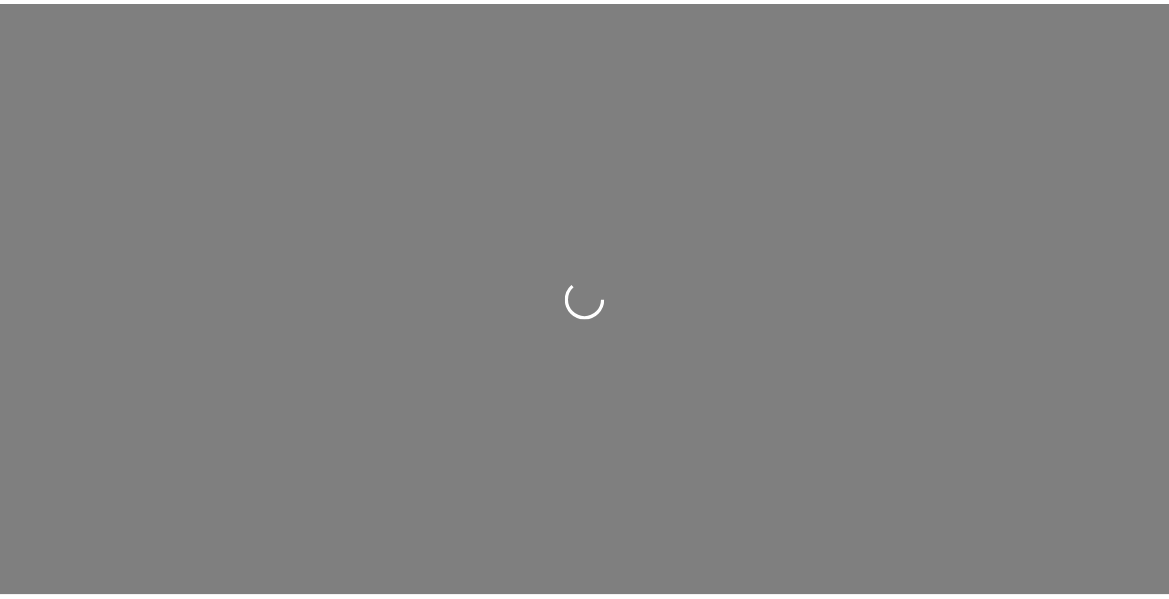 scroll, scrollTop: 0, scrollLeft: 0, axis: both 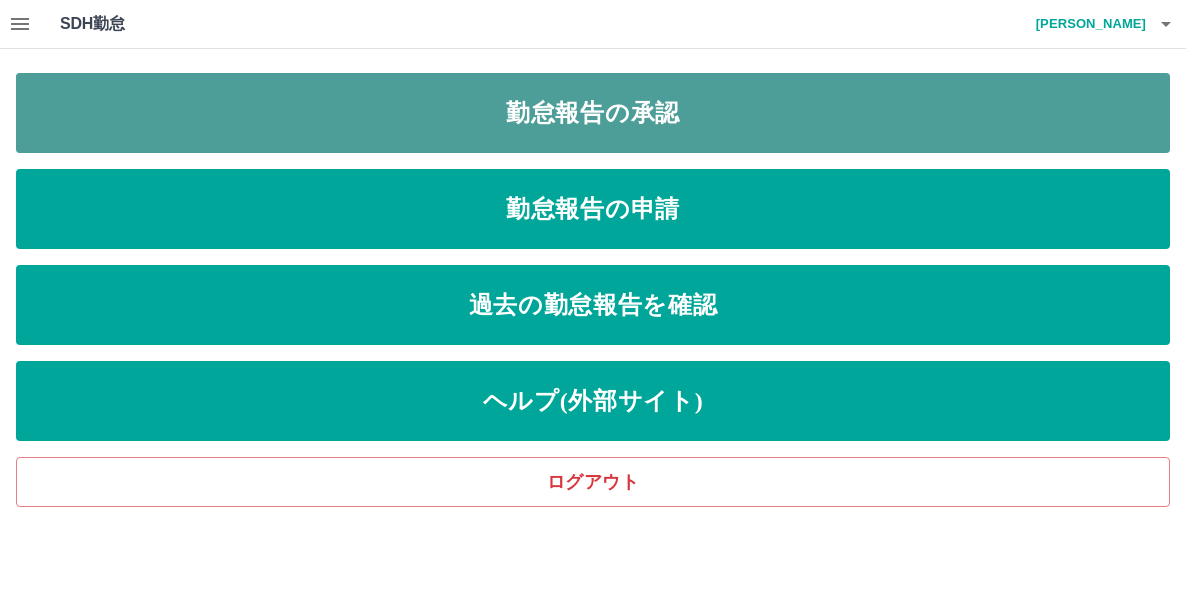 click on "勤怠報告の承認" at bounding box center (593, 113) 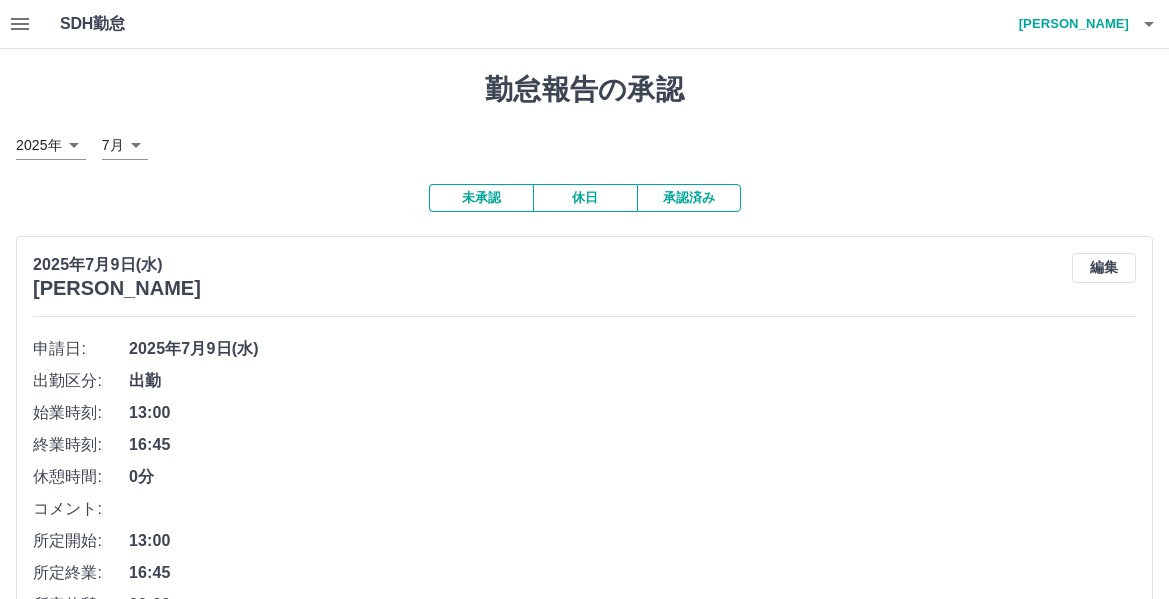 click on "承認済み" at bounding box center (689, 198) 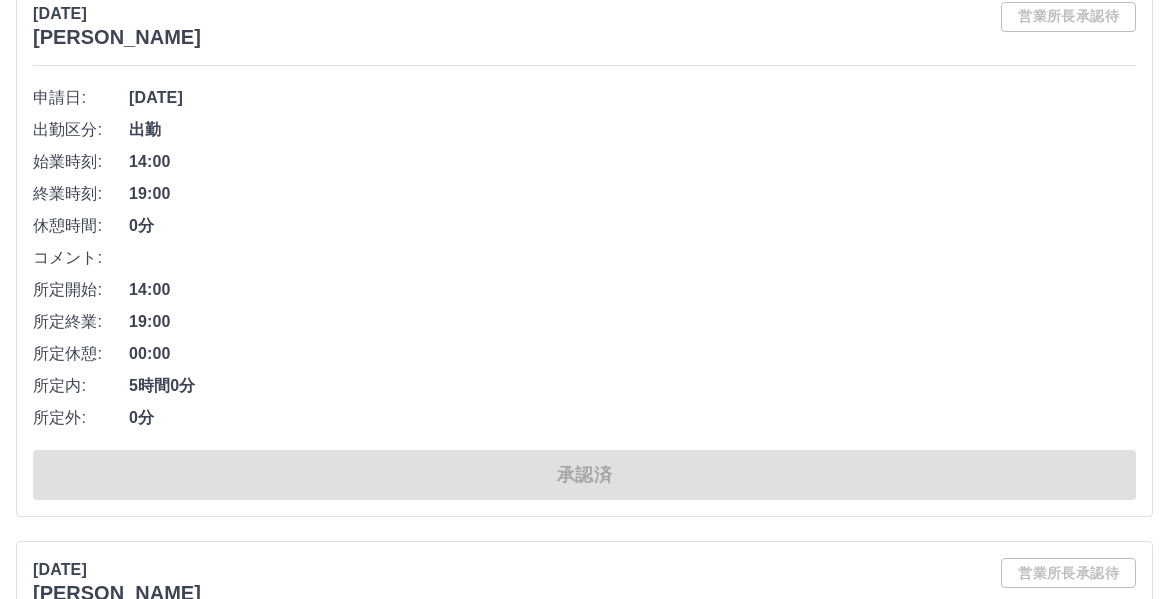 scroll, scrollTop: 13621, scrollLeft: 0, axis: vertical 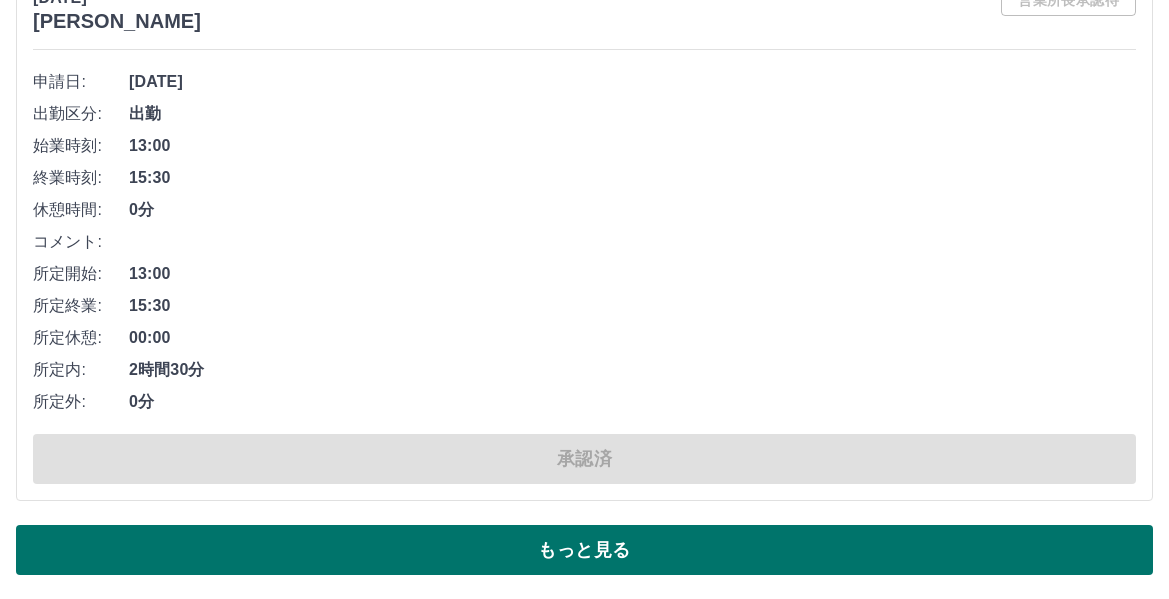 click on "もっと見る" at bounding box center [584, 550] 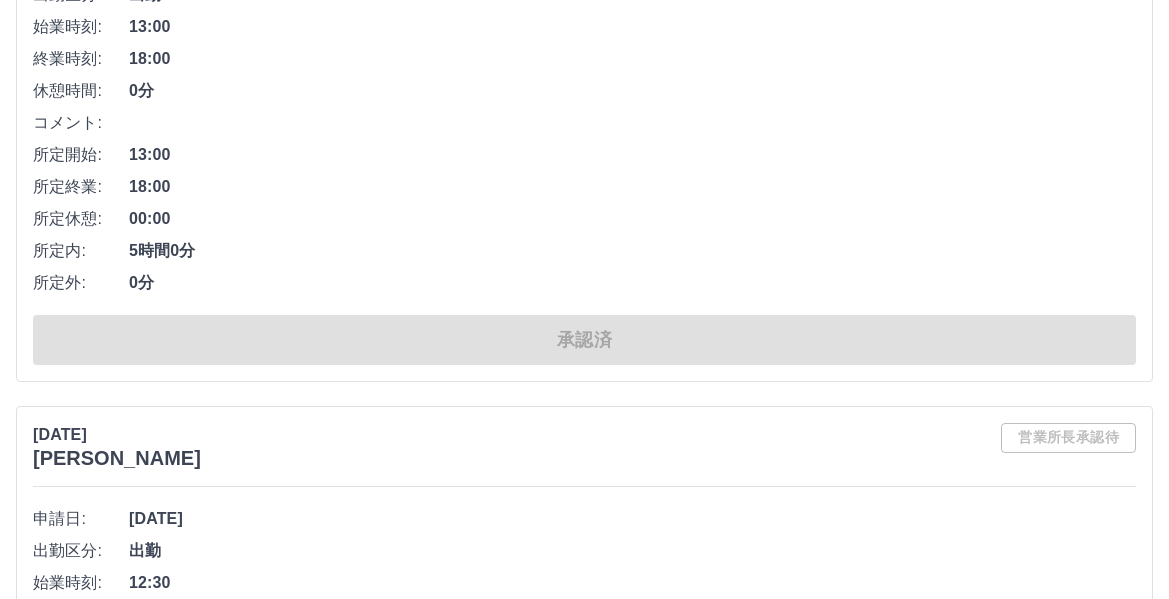 scroll, scrollTop: 6499, scrollLeft: 0, axis: vertical 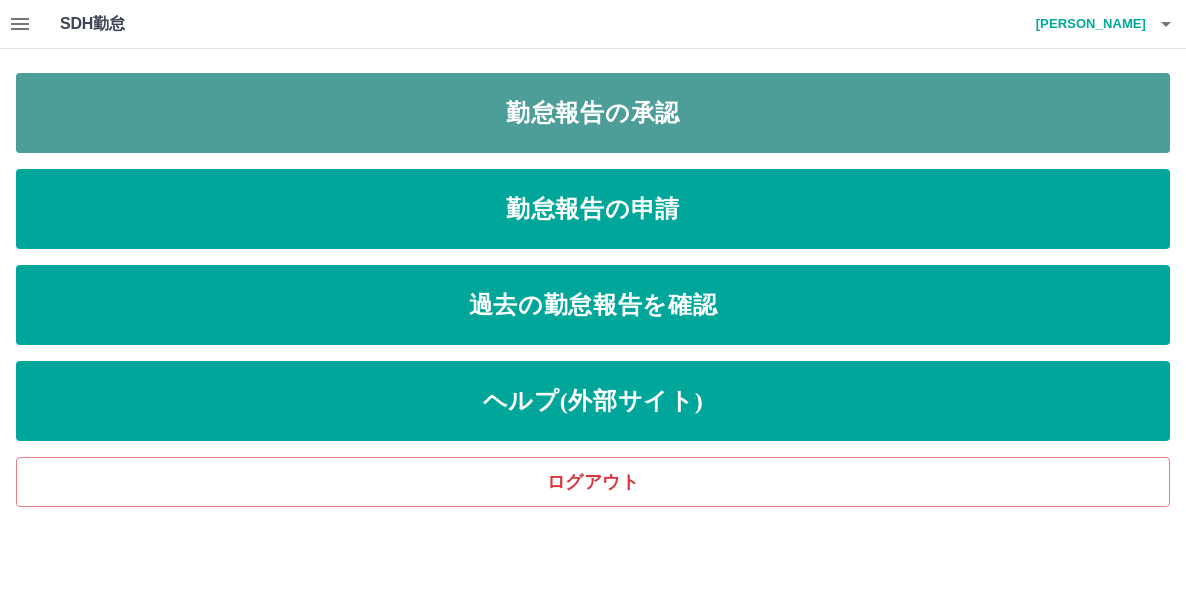 click on "勤怠報告の承認" at bounding box center (593, 113) 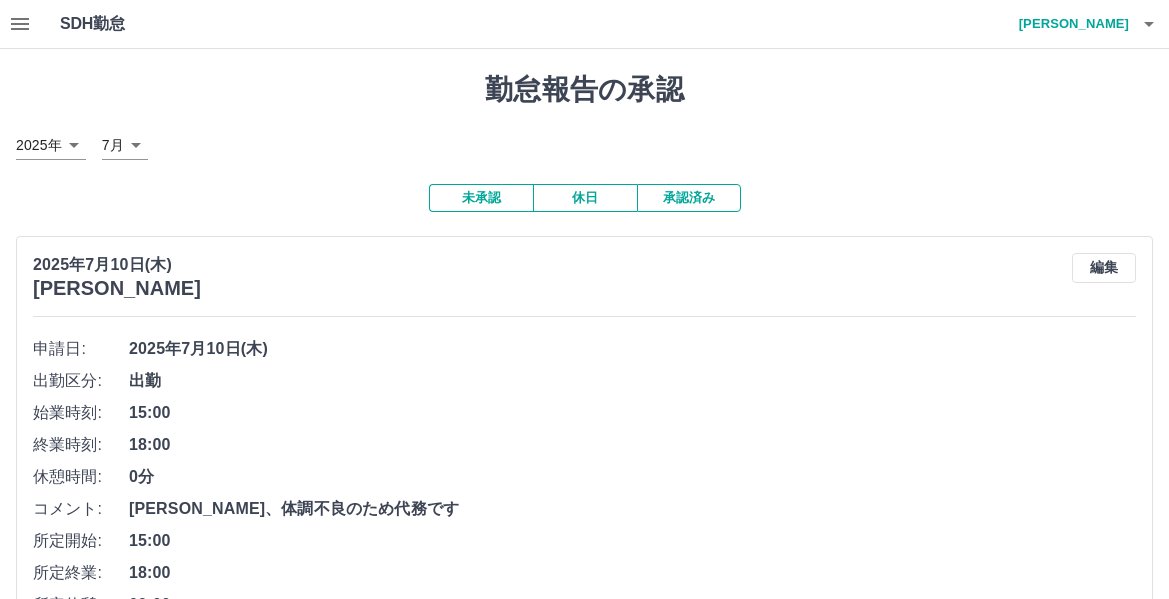 click on "承認済み" at bounding box center [689, 198] 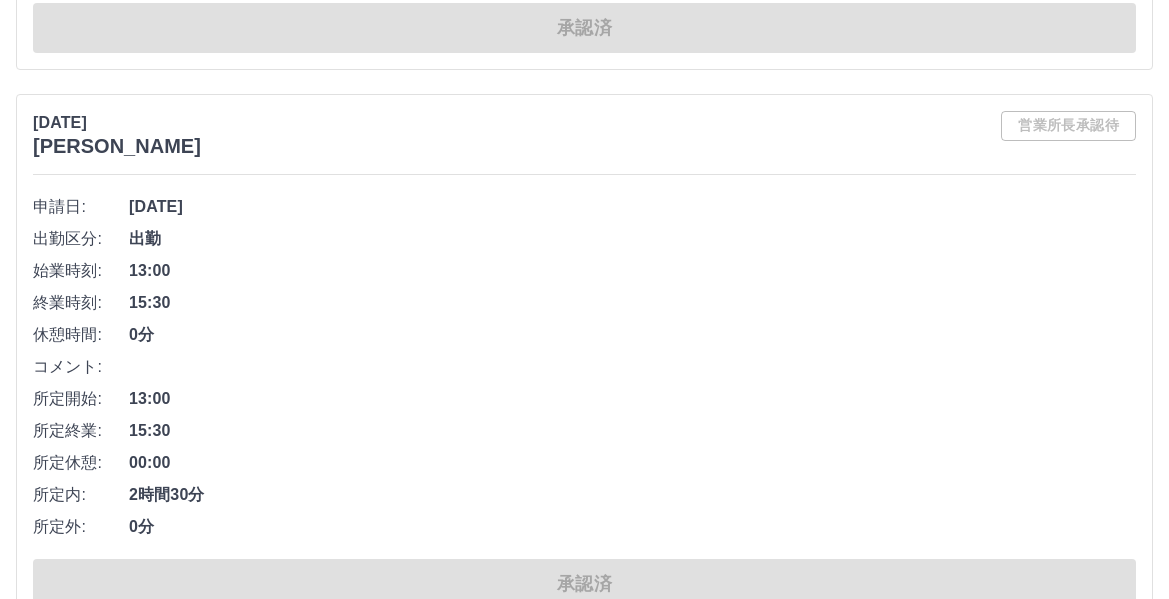 scroll, scrollTop: 13621, scrollLeft: 0, axis: vertical 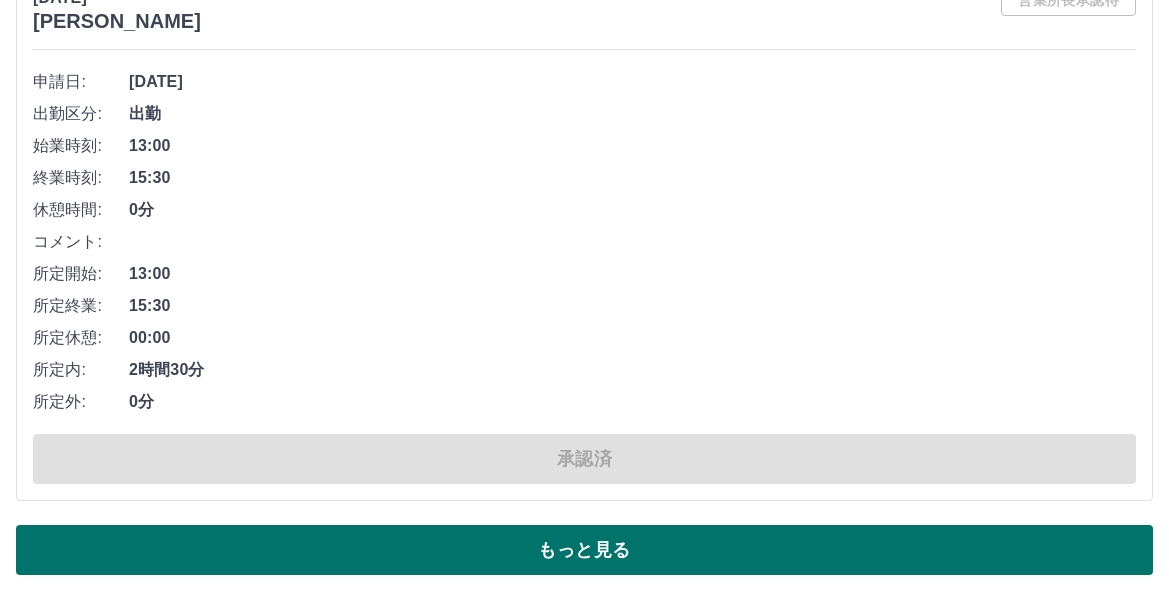 click on "もっと見る" at bounding box center [584, 550] 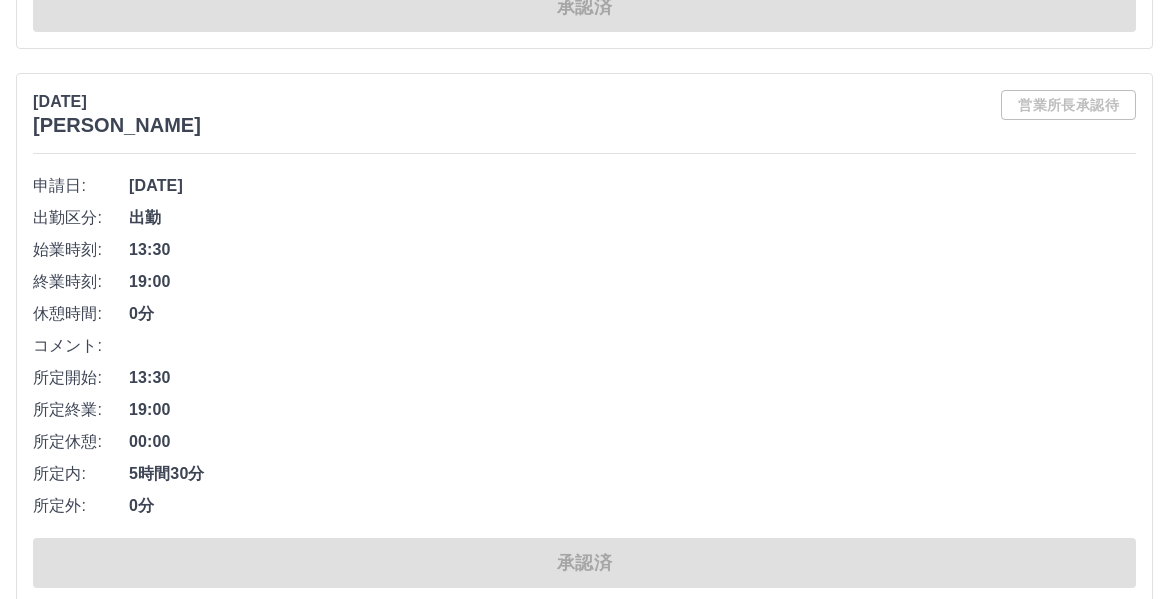 scroll, scrollTop: 14083, scrollLeft: 0, axis: vertical 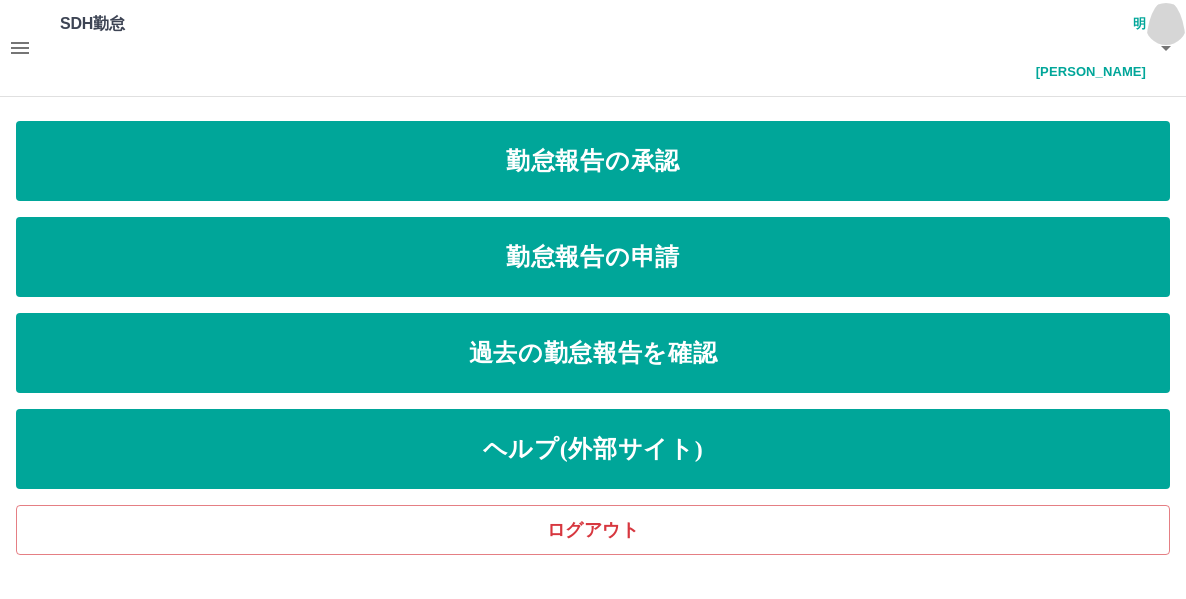 click 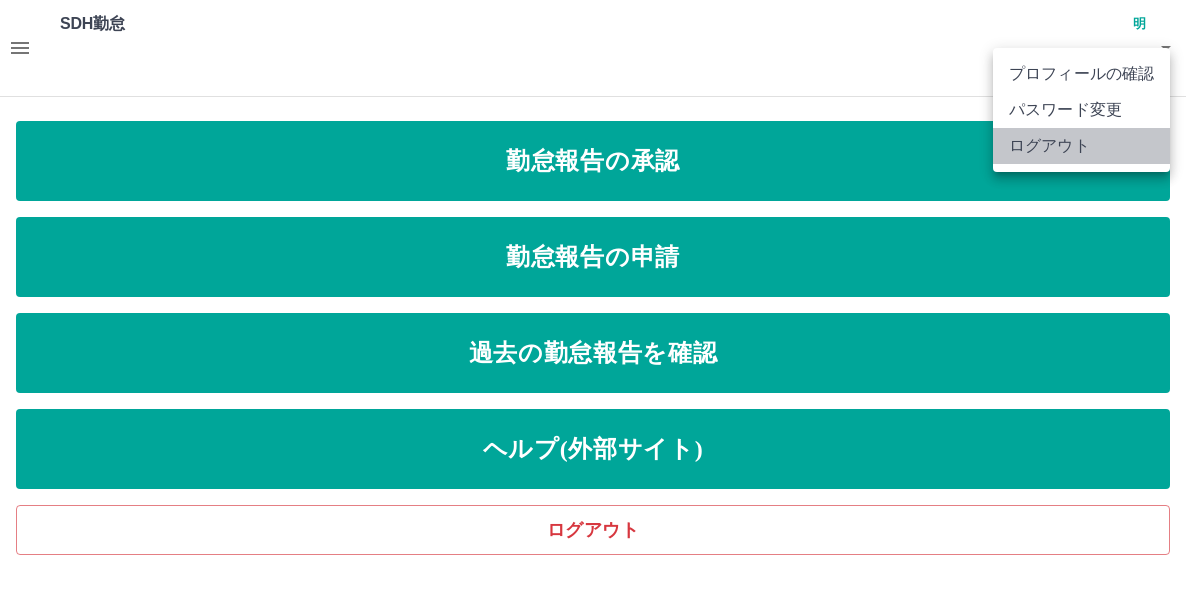 drag, startPoint x: 1112, startPoint y: 153, endPoint x: 1084, endPoint y: 145, distance: 29.12044 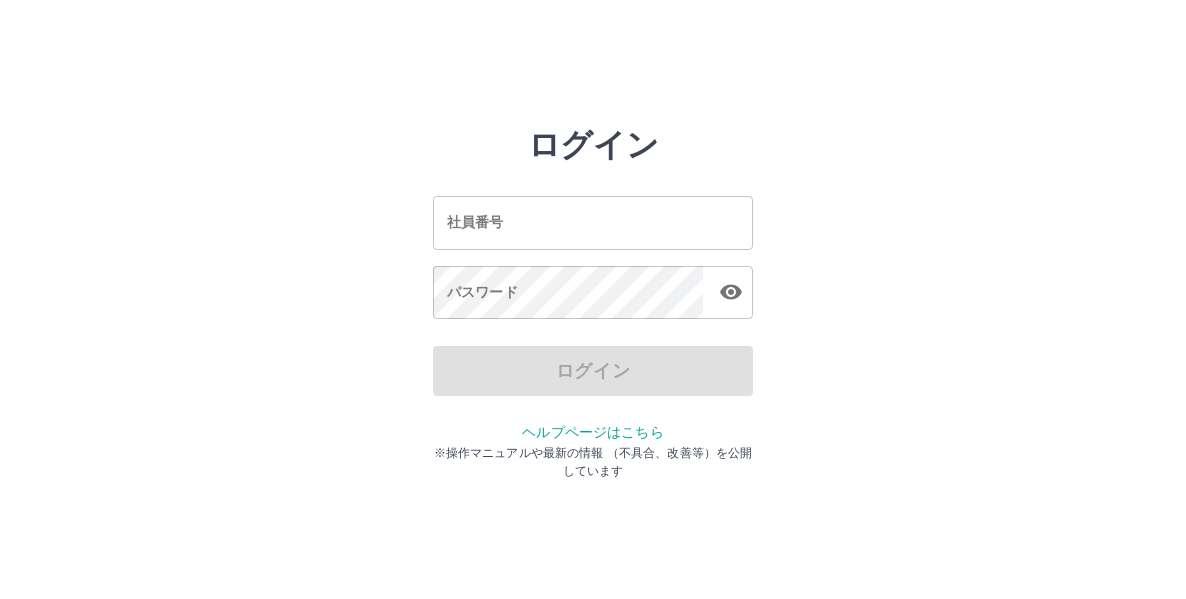 scroll, scrollTop: 0, scrollLeft: 0, axis: both 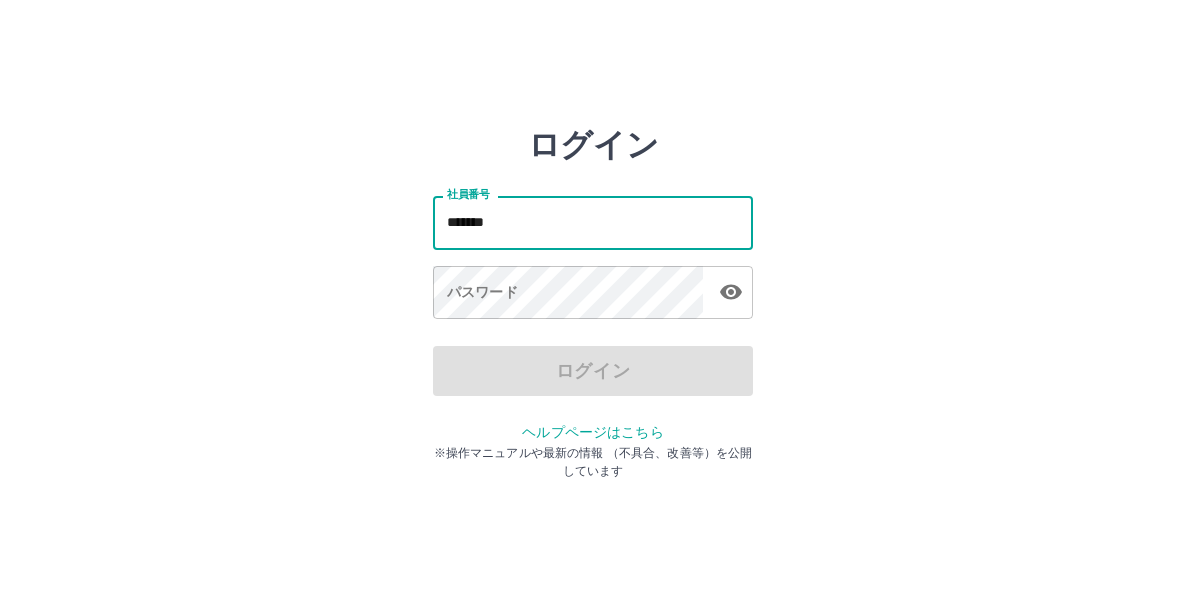 type on "*******" 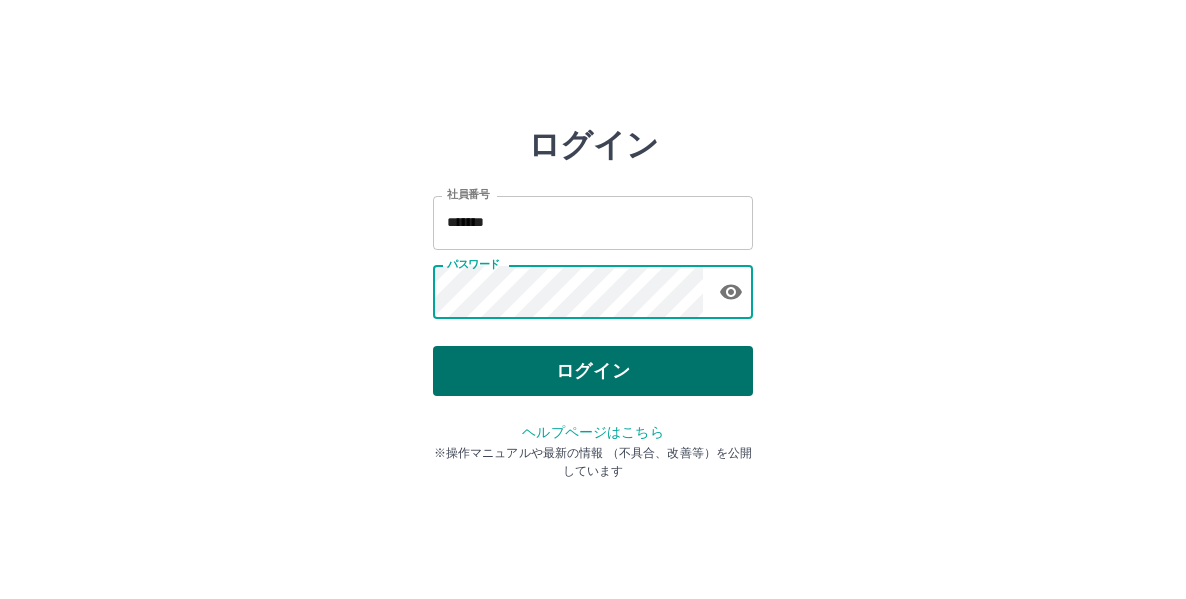 click on "ログイン" at bounding box center (593, 371) 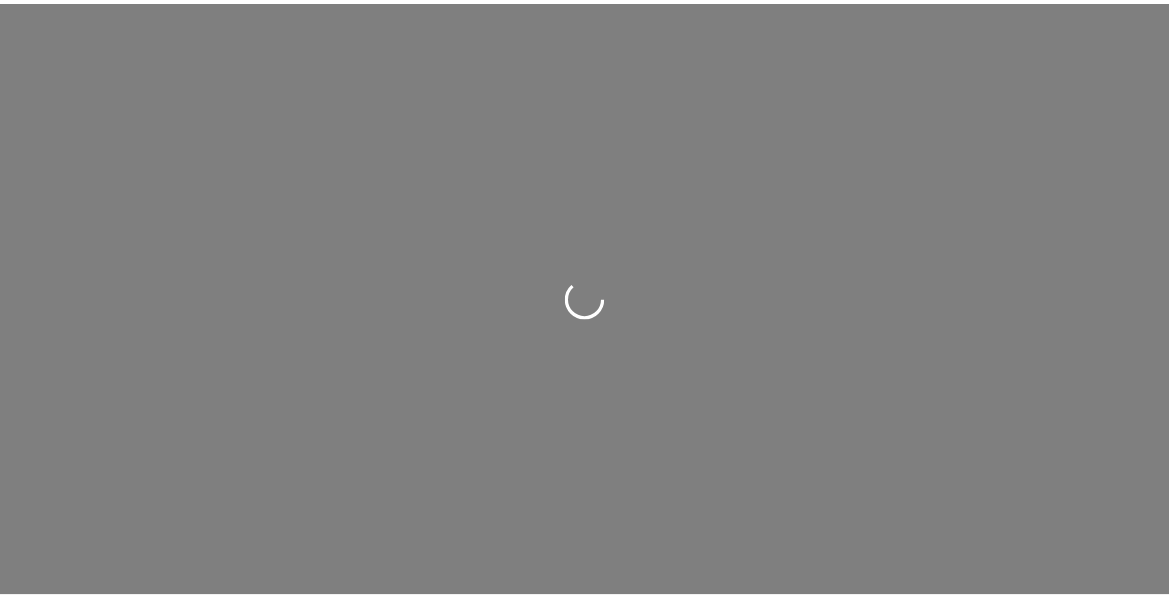scroll, scrollTop: 0, scrollLeft: 0, axis: both 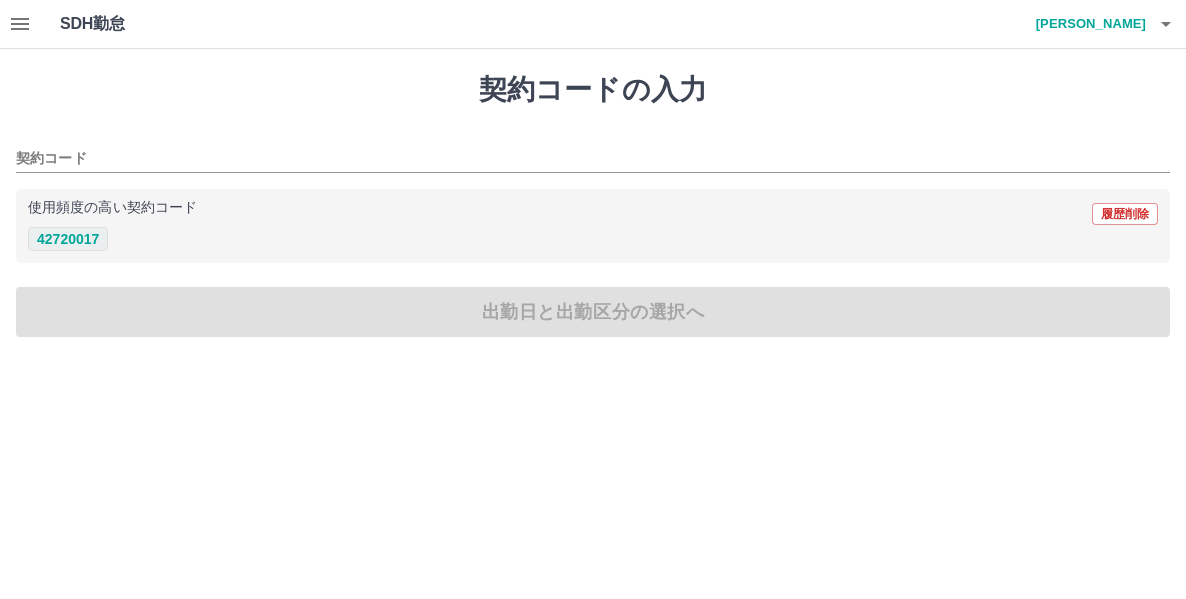 click on "42720017" at bounding box center [68, 239] 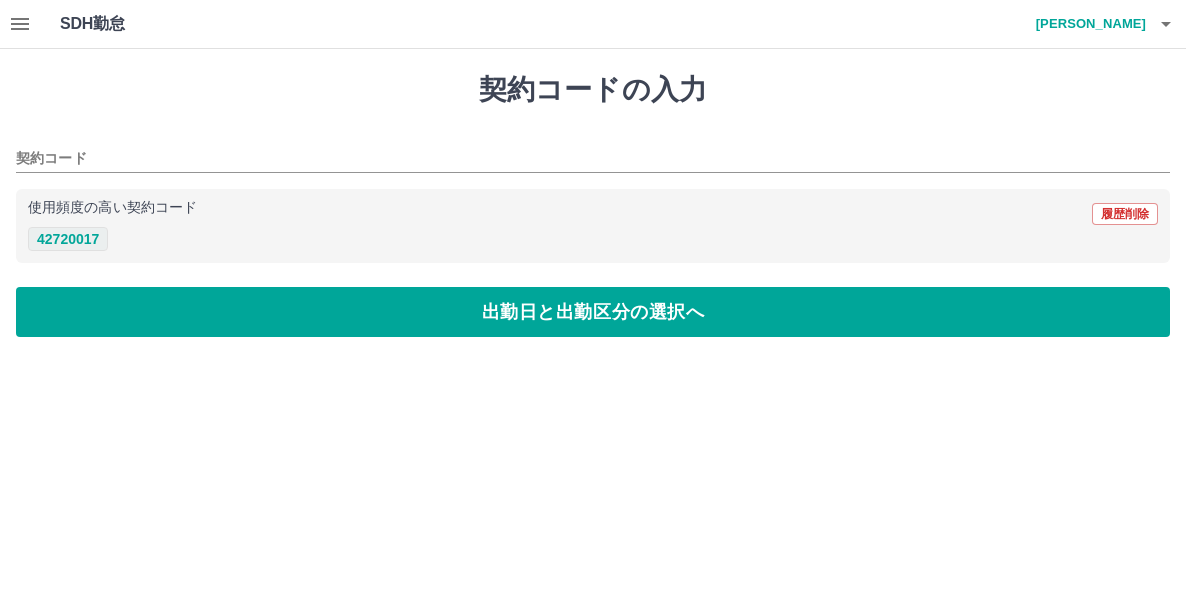 type on "********" 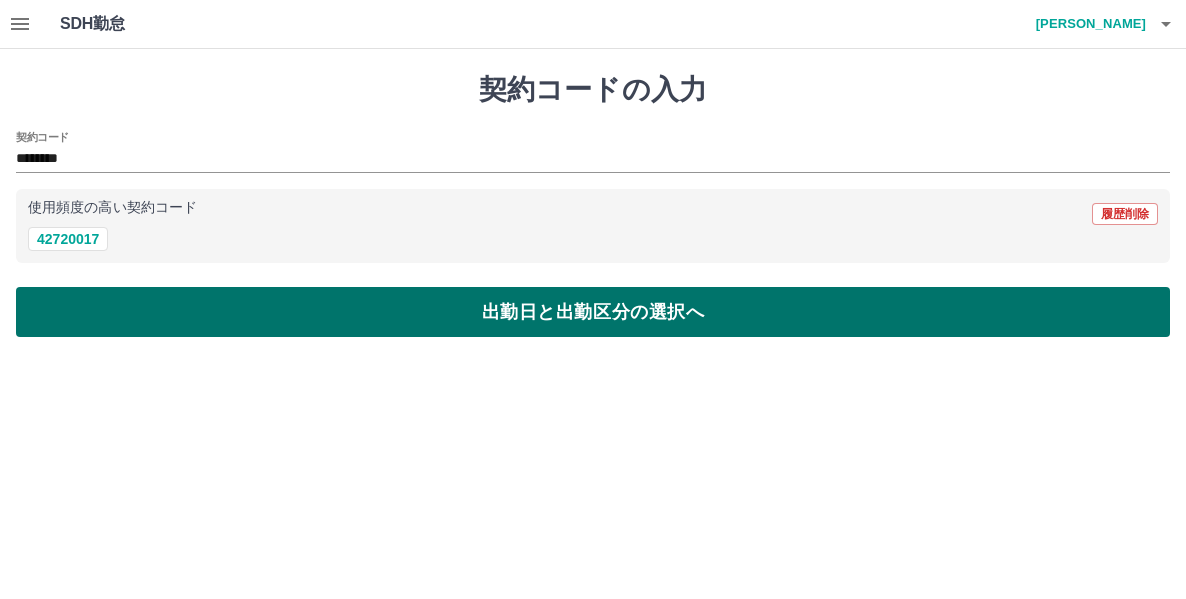 click on "出勤日と出勤区分の選択へ" at bounding box center (593, 312) 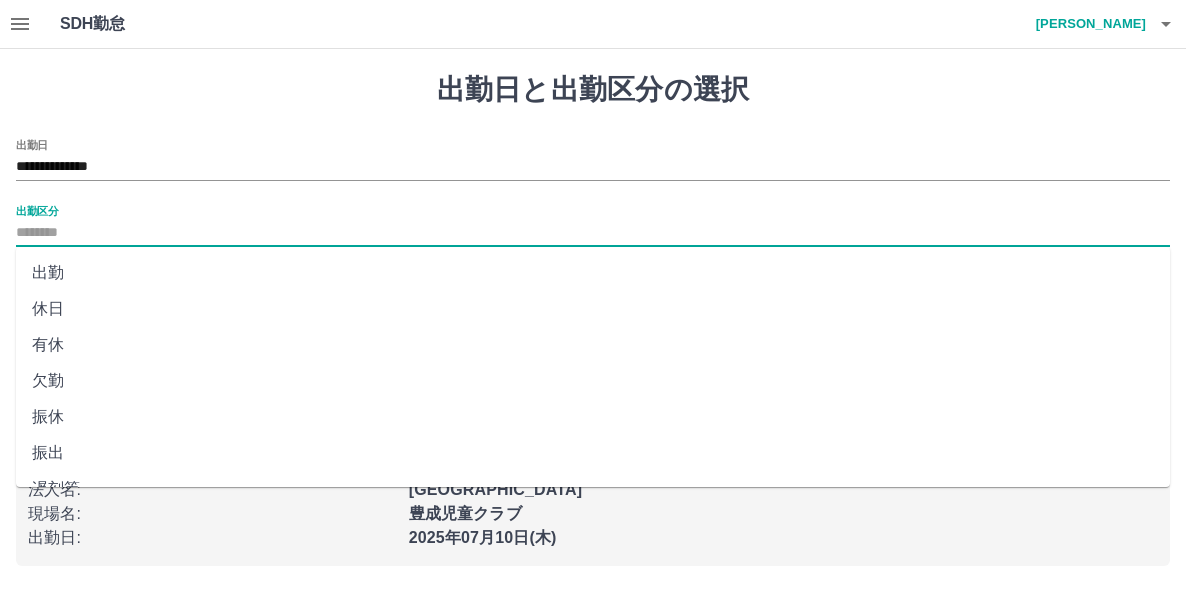 click on "出勤区分" at bounding box center [593, 233] 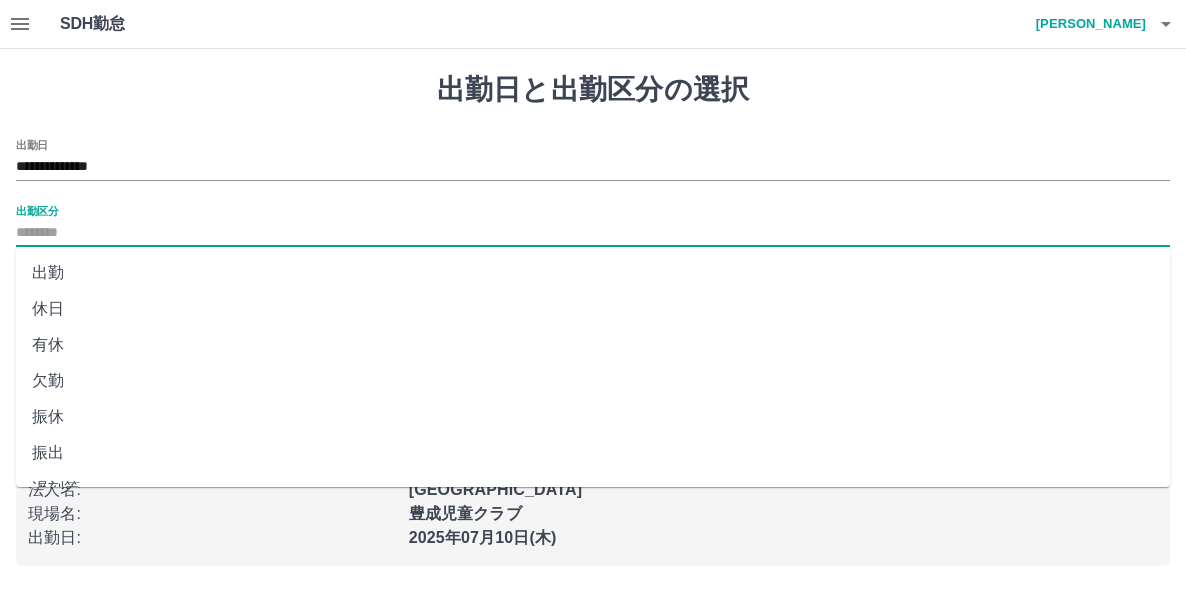 click on "出勤" at bounding box center [593, 273] 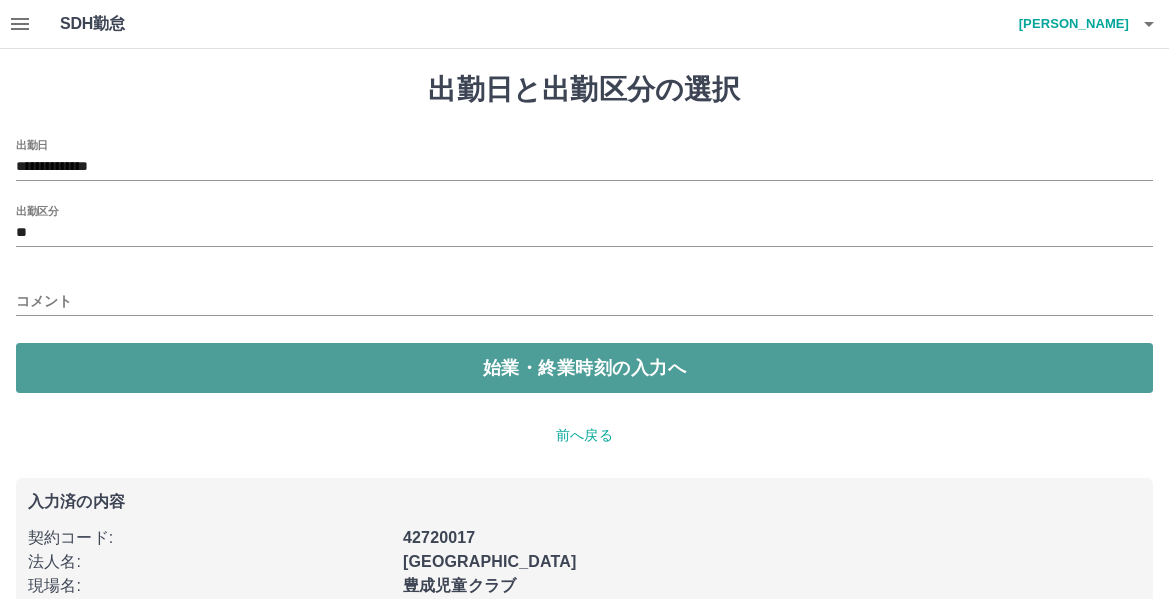 click on "始業・終業時刻の入力へ" at bounding box center (584, 368) 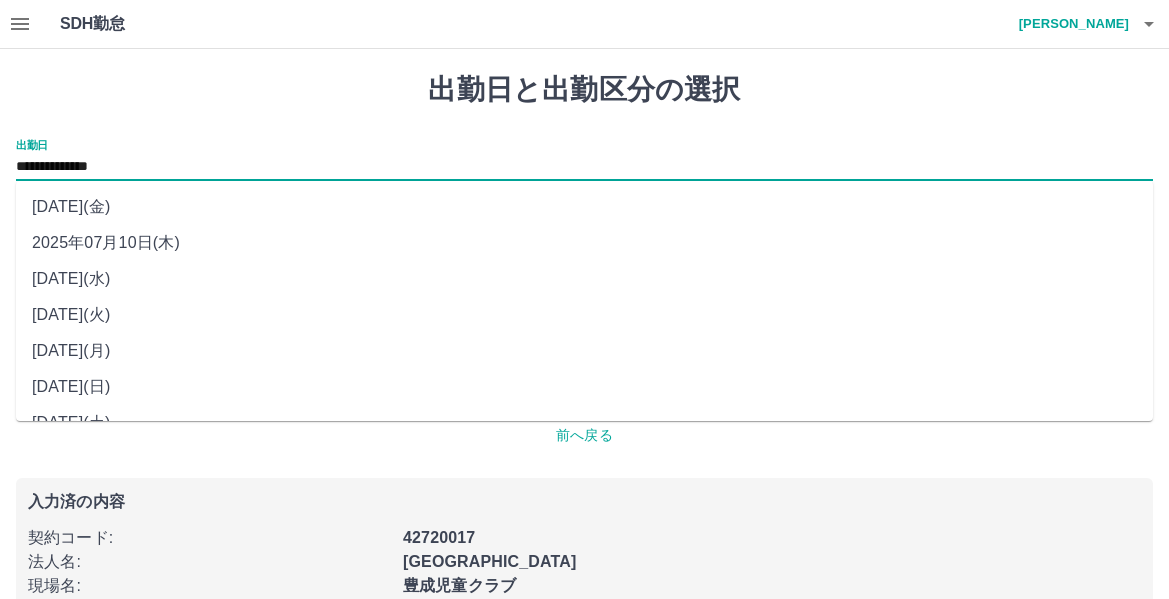 click on "**********" at bounding box center [584, 167] 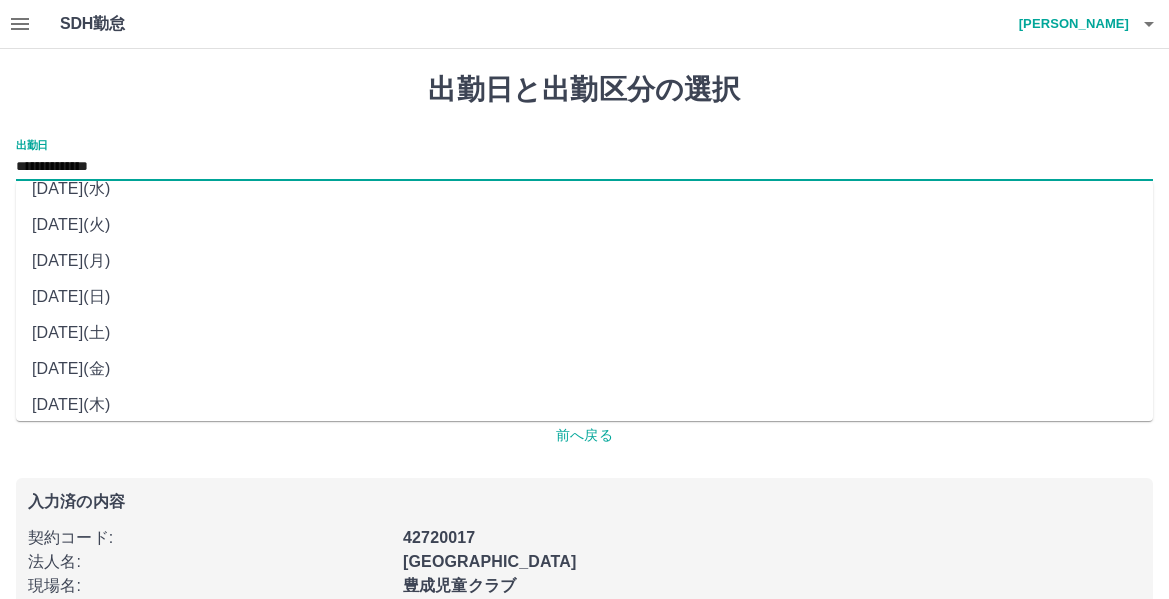 scroll, scrollTop: 100, scrollLeft: 0, axis: vertical 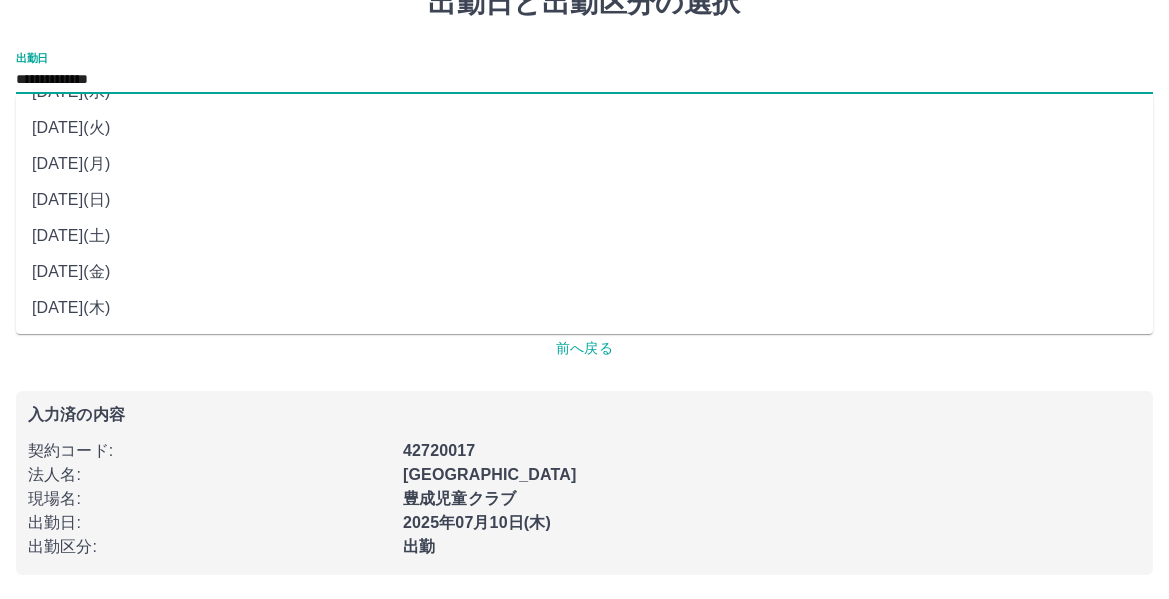 click on "2025年07月04日(金)" at bounding box center [584, 272] 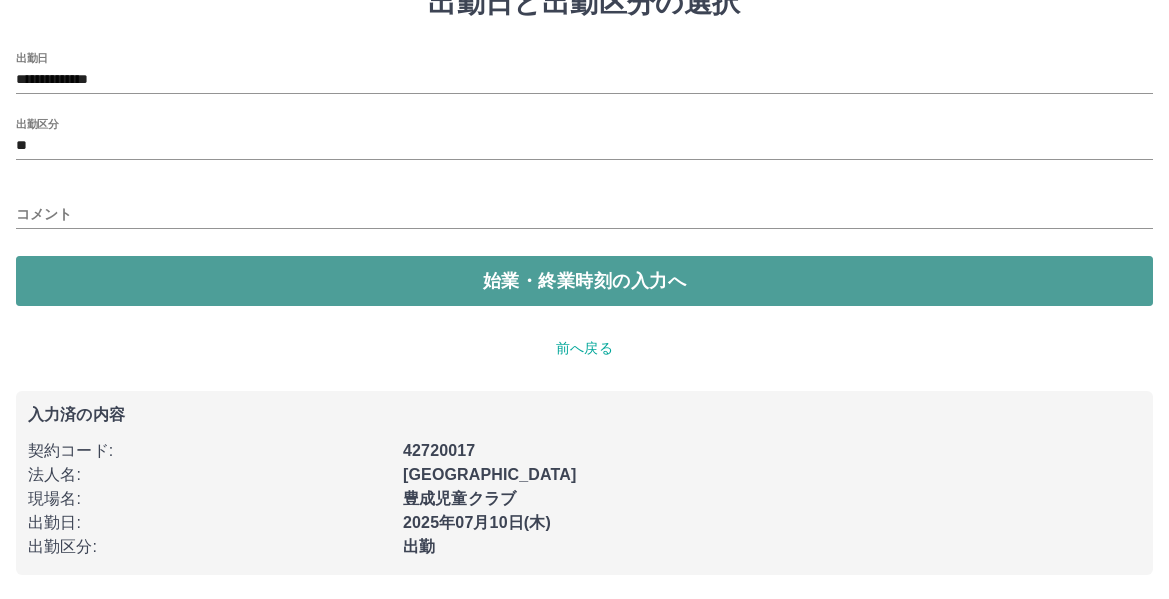click on "始業・終業時刻の入力へ" at bounding box center (584, 281) 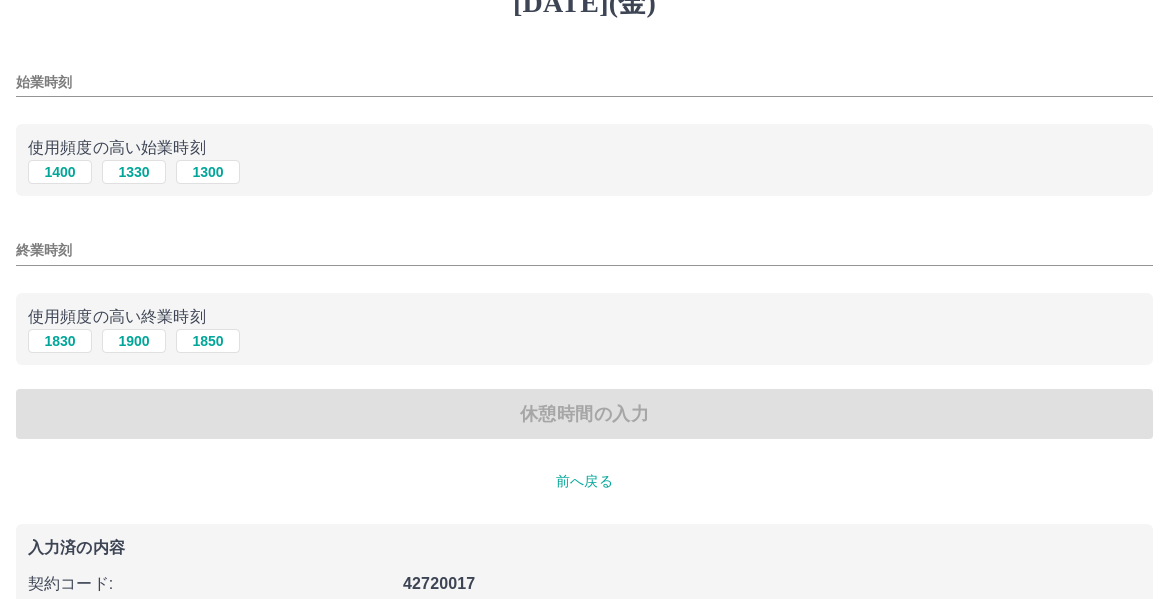 scroll, scrollTop: 0, scrollLeft: 0, axis: both 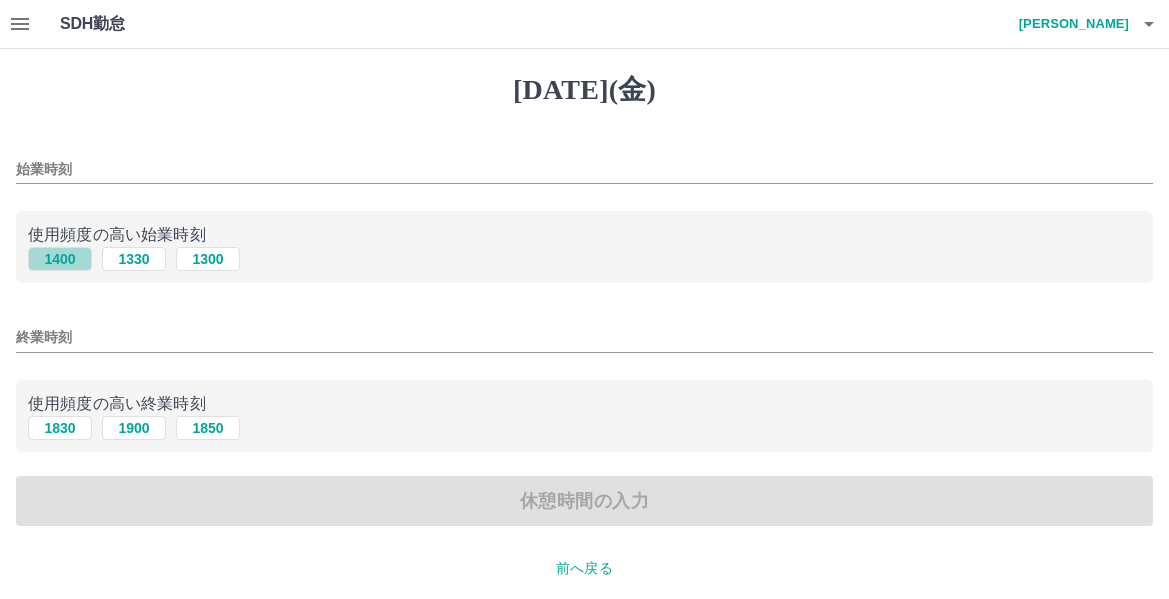 click on "1400" at bounding box center [60, 259] 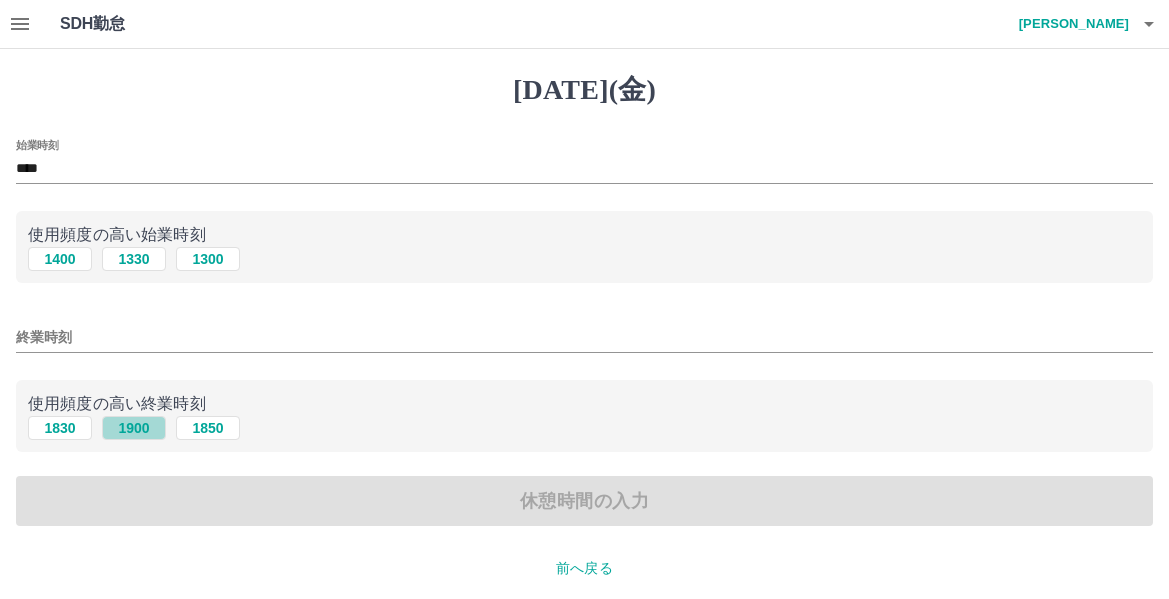 click on "1900" at bounding box center (134, 428) 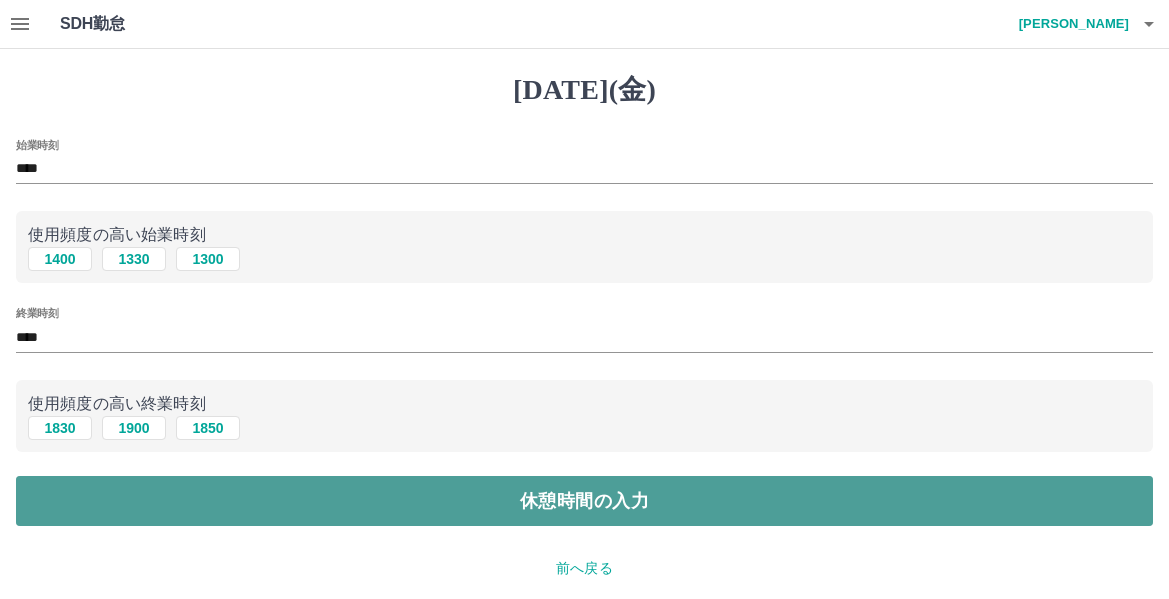 click on "休憩時間の入力" at bounding box center (584, 501) 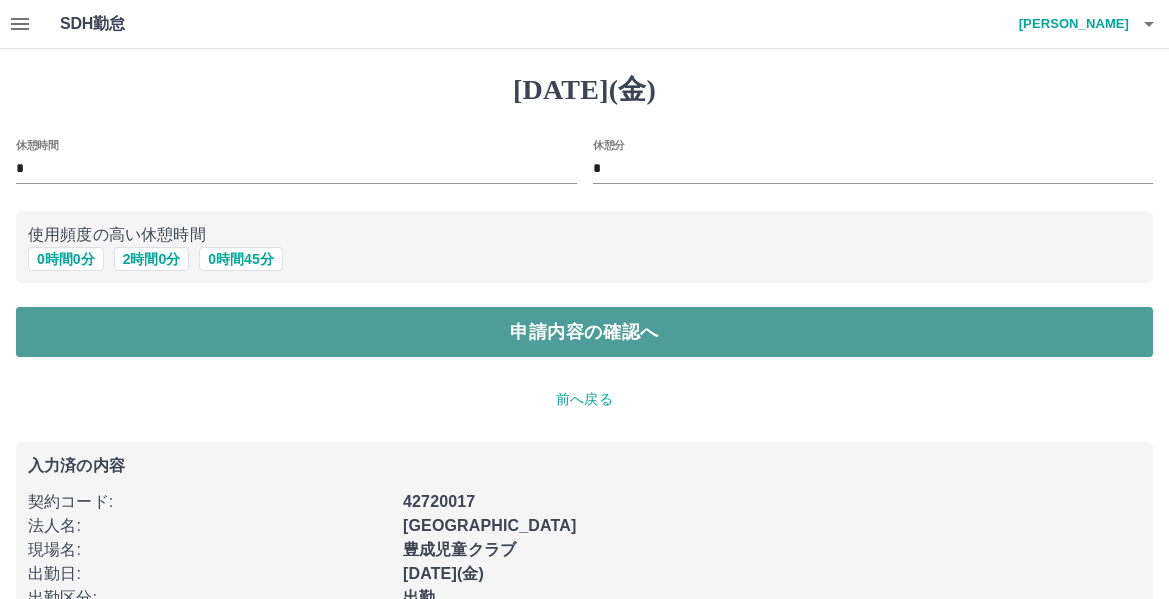 click on "申請内容の確認へ" at bounding box center [584, 332] 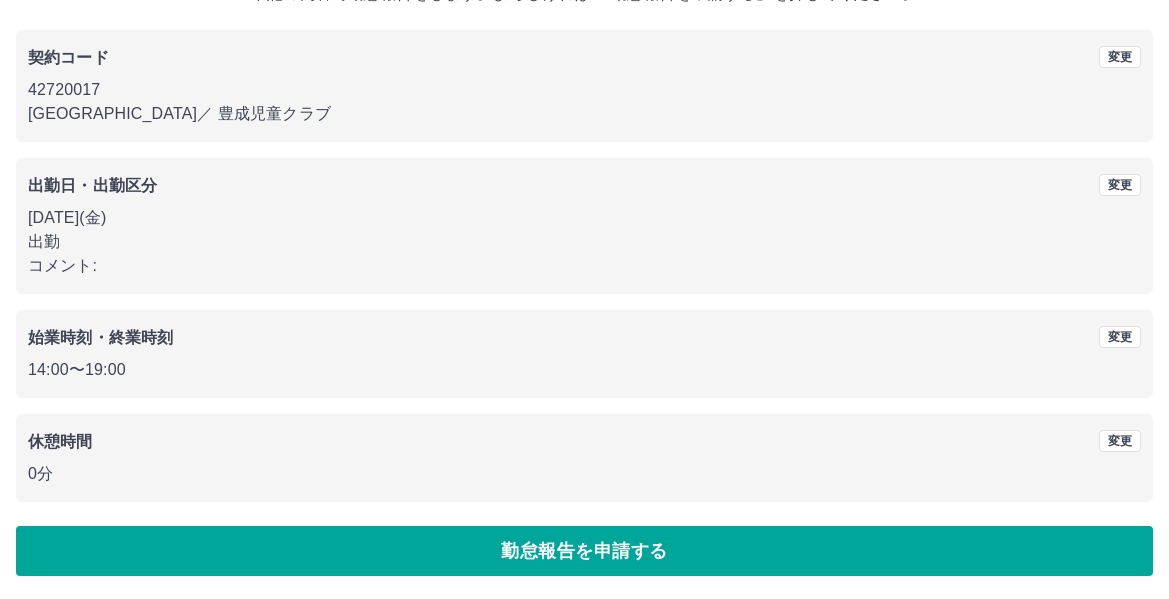 scroll, scrollTop: 150, scrollLeft: 0, axis: vertical 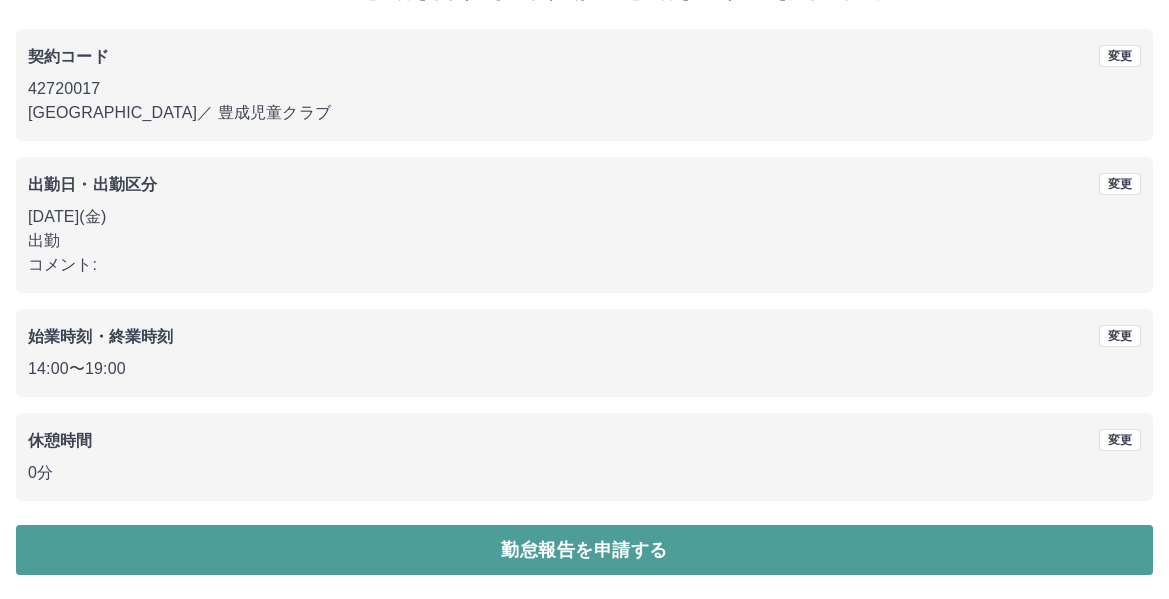 click on "勤怠報告を申請する" at bounding box center (584, 550) 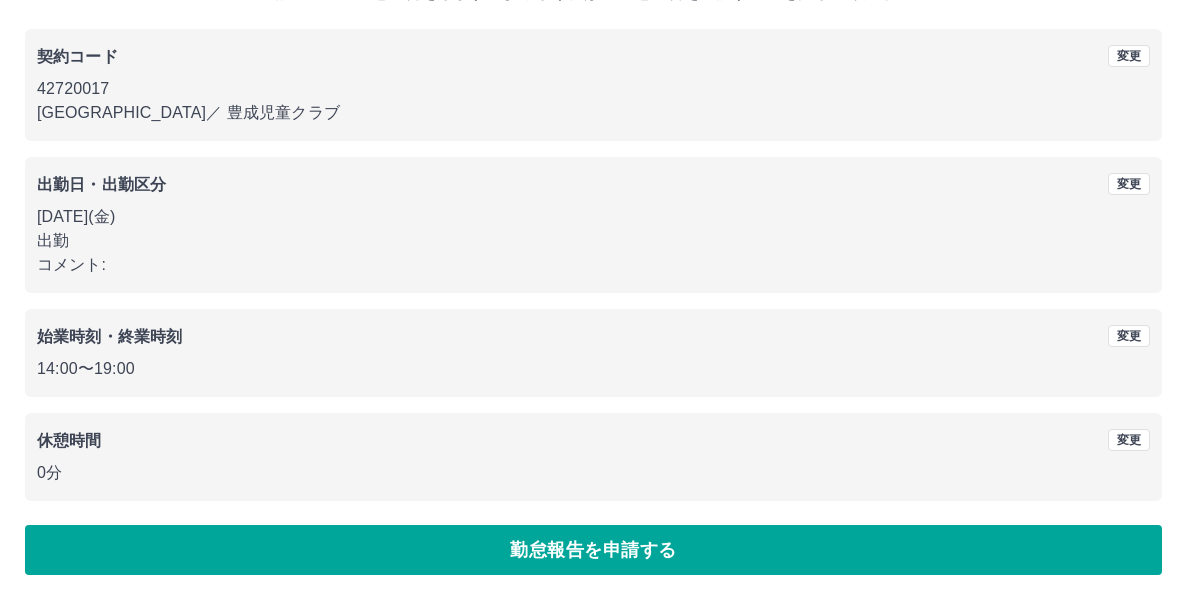 scroll, scrollTop: 0, scrollLeft: 0, axis: both 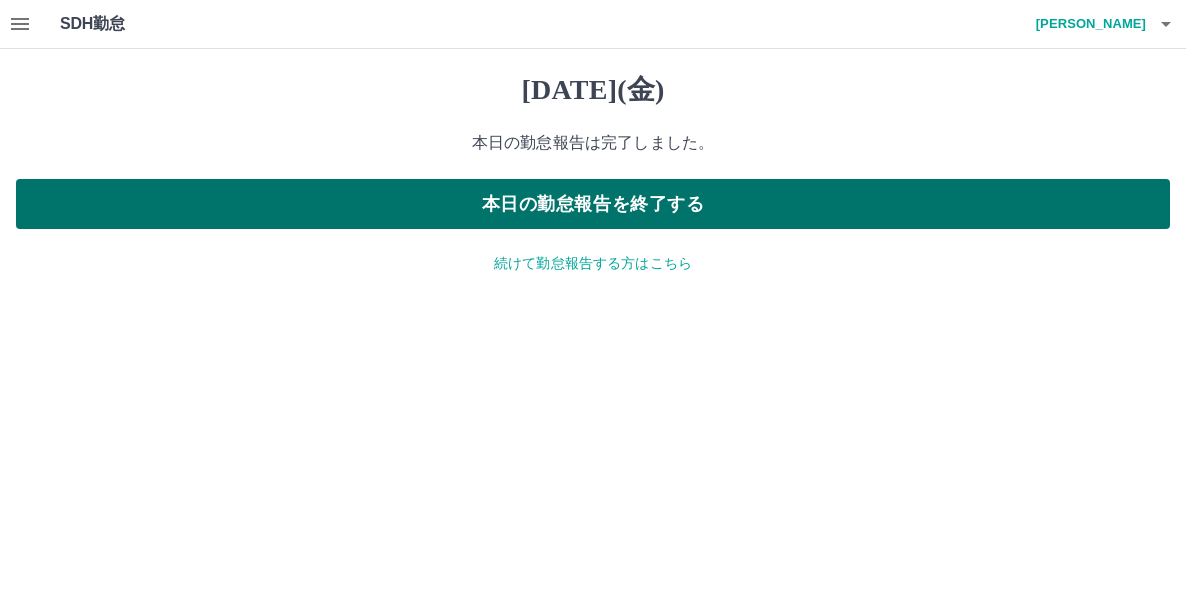 click on "本日の勤怠報告を終了する" at bounding box center (593, 204) 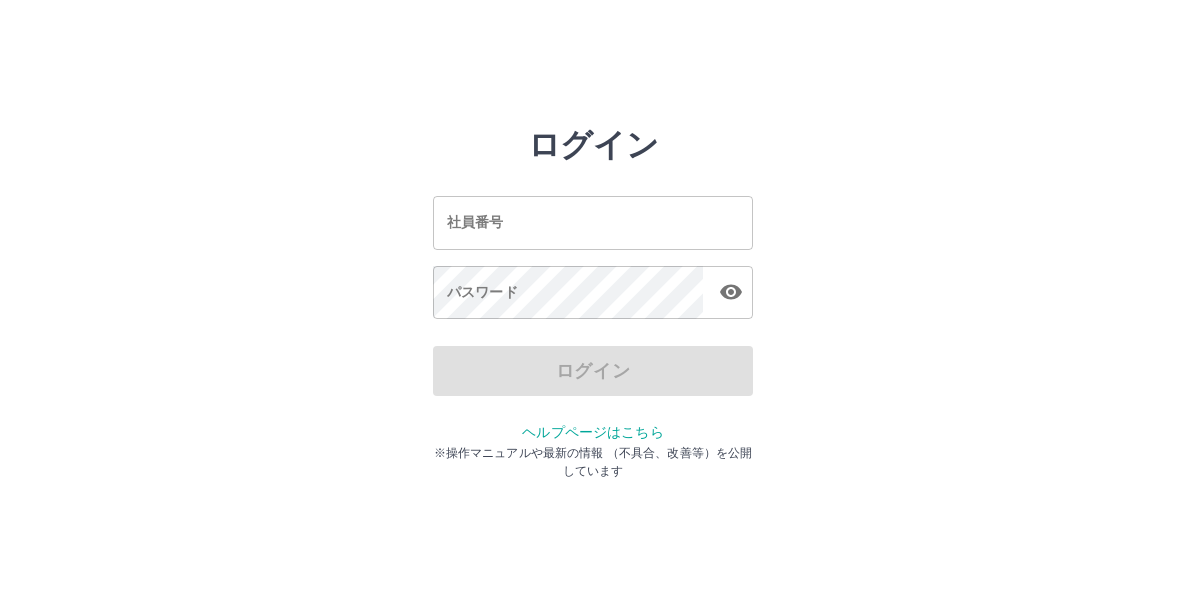scroll, scrollTop: 0, scrollLeft: 0, axis: both 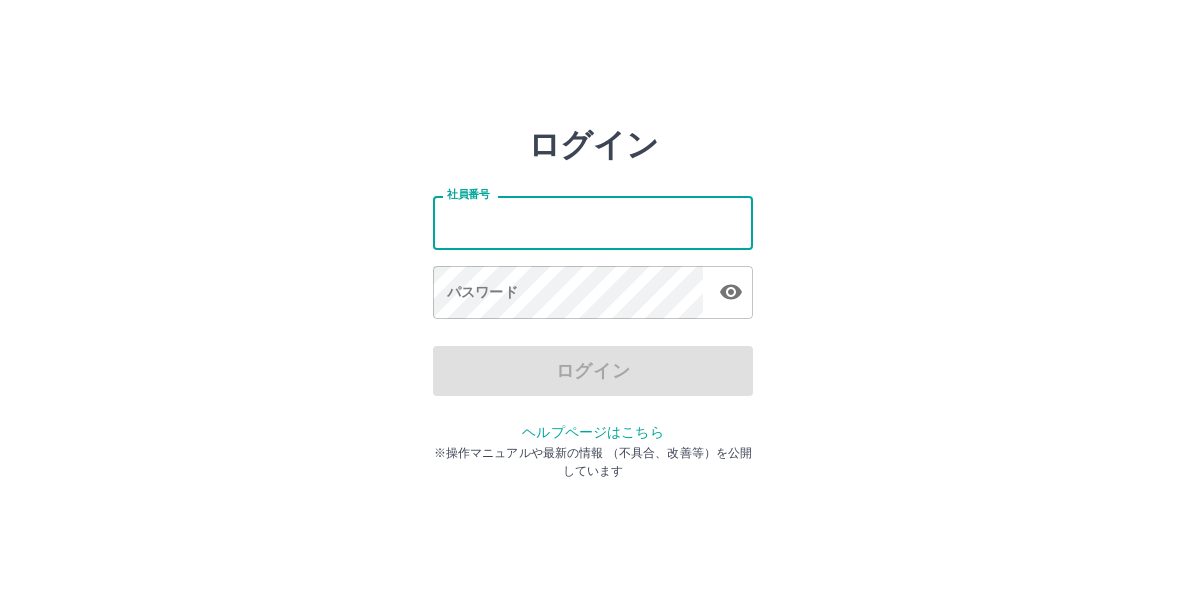 click on "社員番号" at bounding box center [593, 222] 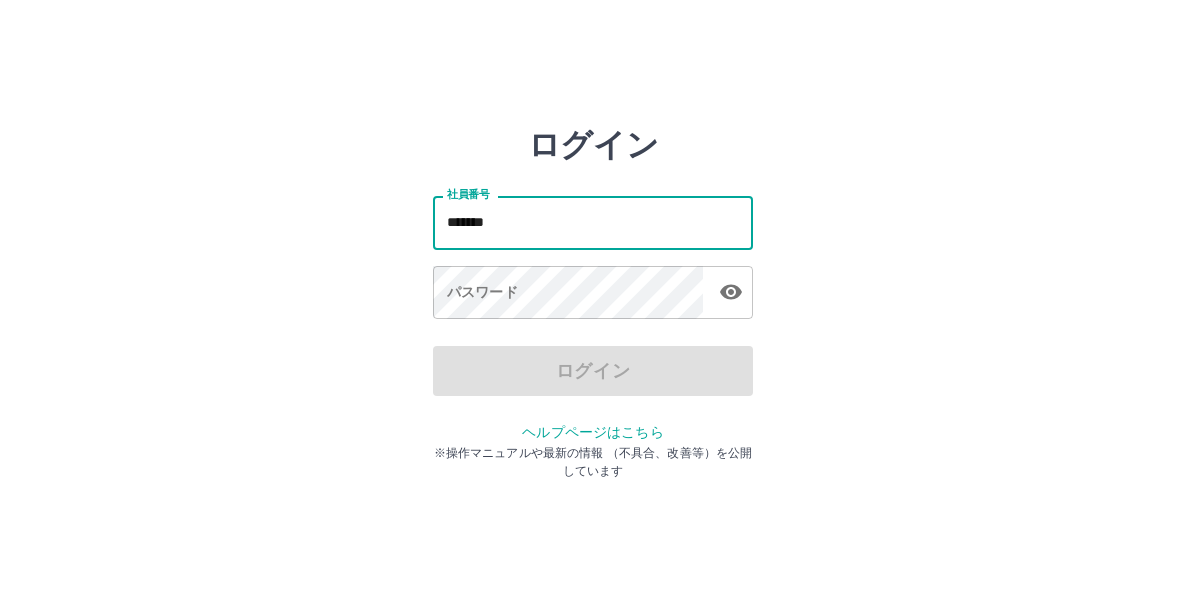 type on "*******" 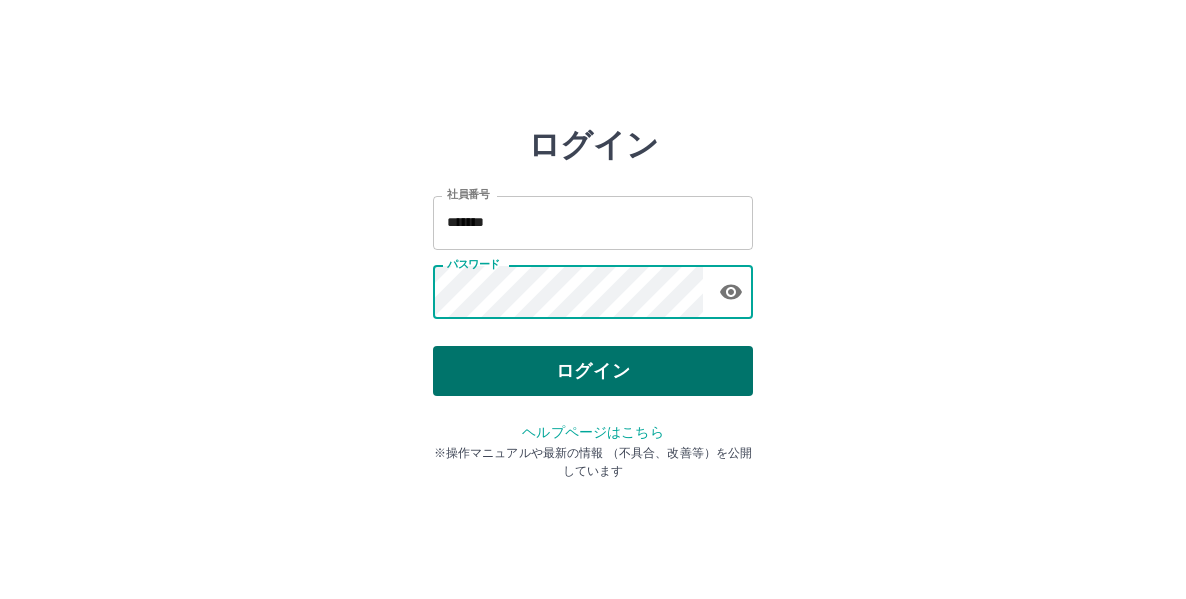 click on "ログイン" at bounding box center (593, 371) 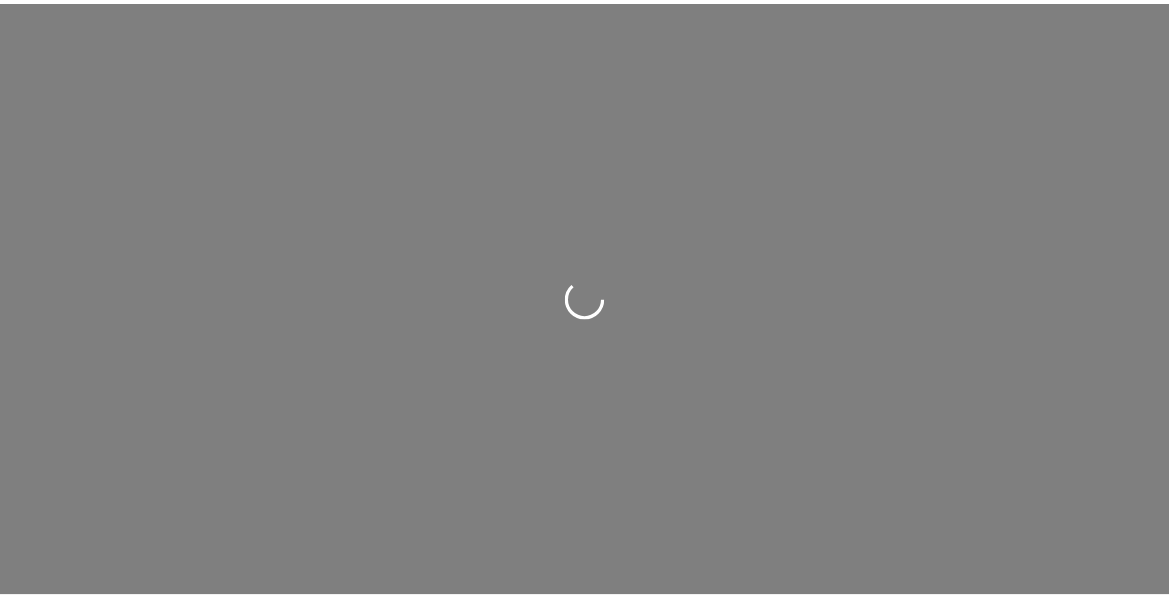 scroll, scrollTop: 0, scrollLeft: 0, axis: both 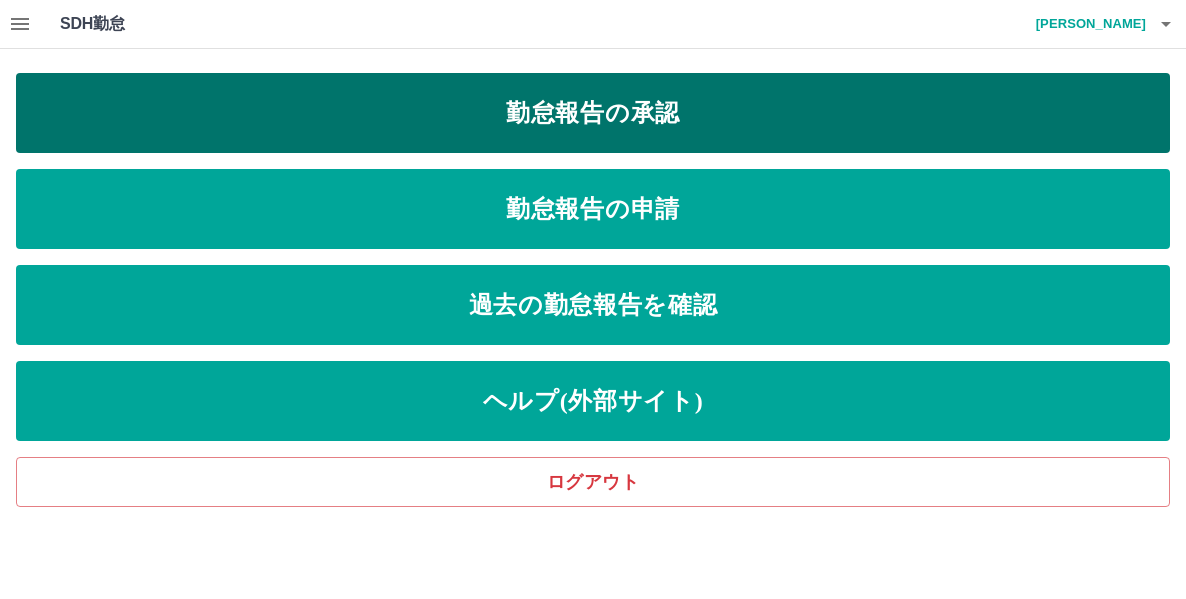 click on "勤怠報告の承認" at bounding box center (593, 113) 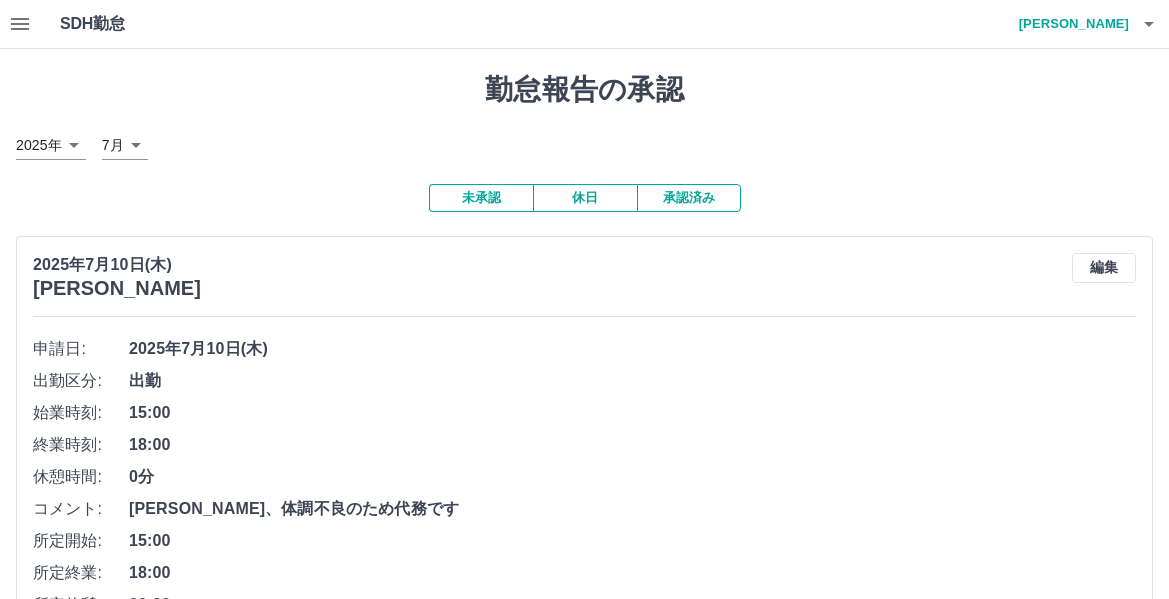click on "未承認" at bounding box center (481, 198) 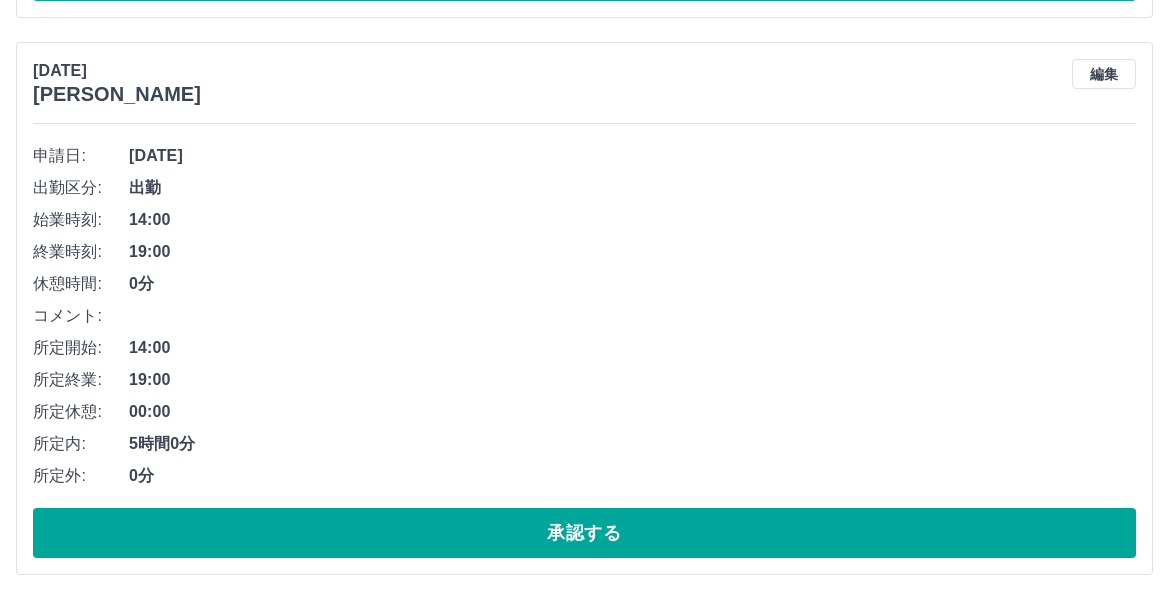 scroll, scrollTop: 1308, scrollLeft: 0, axis: vertical 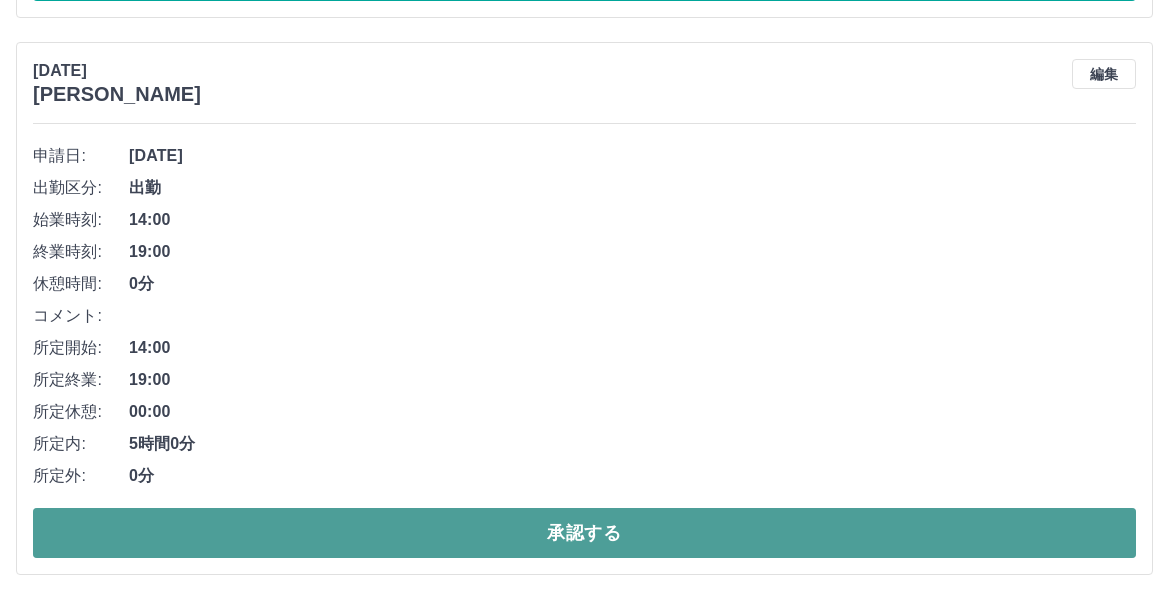 click on "承認する" at bounding box center [584, 533] 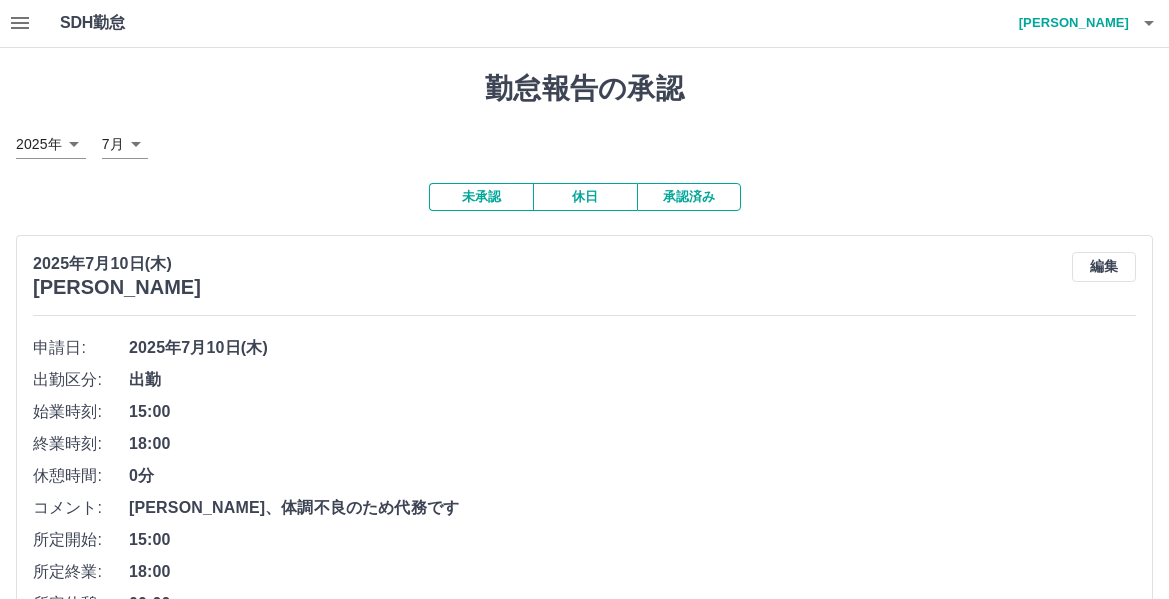 scroll, scrollTop: 0, scrollLeft: 0, axis: both 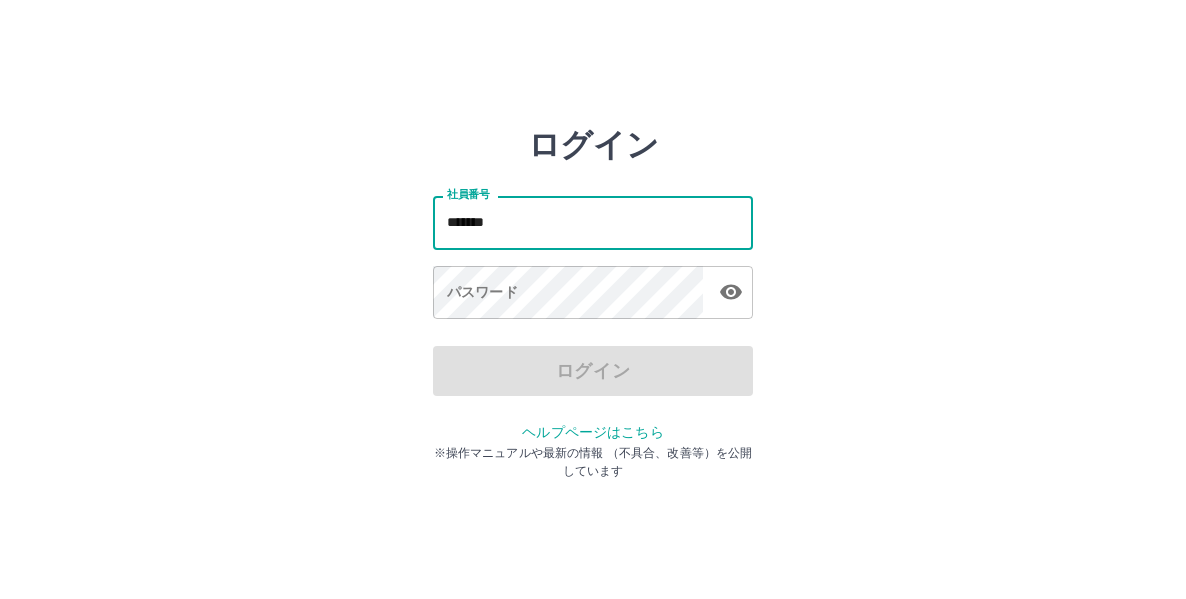 type on "*******" 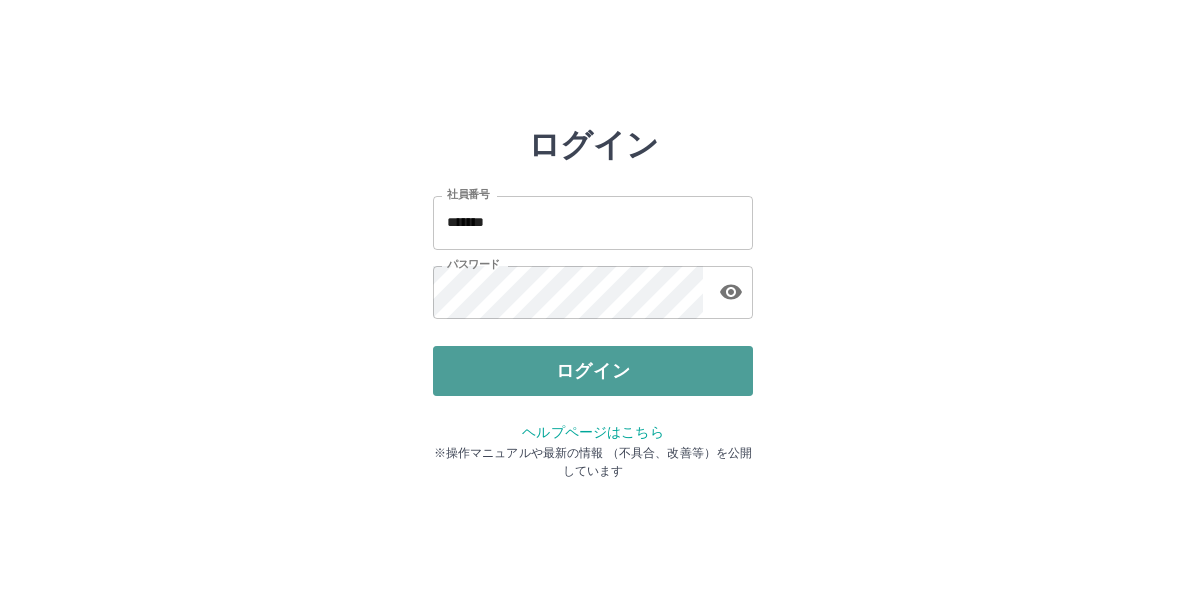 click on "ログイン" at bounding box center [593, 371] 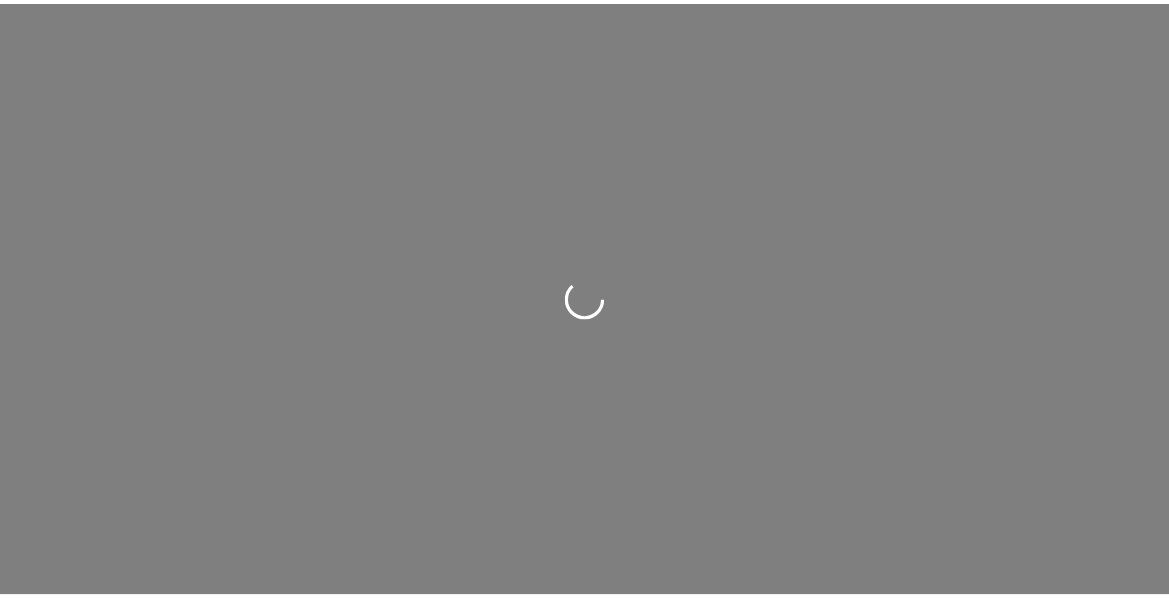 scroll, scrollTop: 0, scrollLeft: 0, axis: both 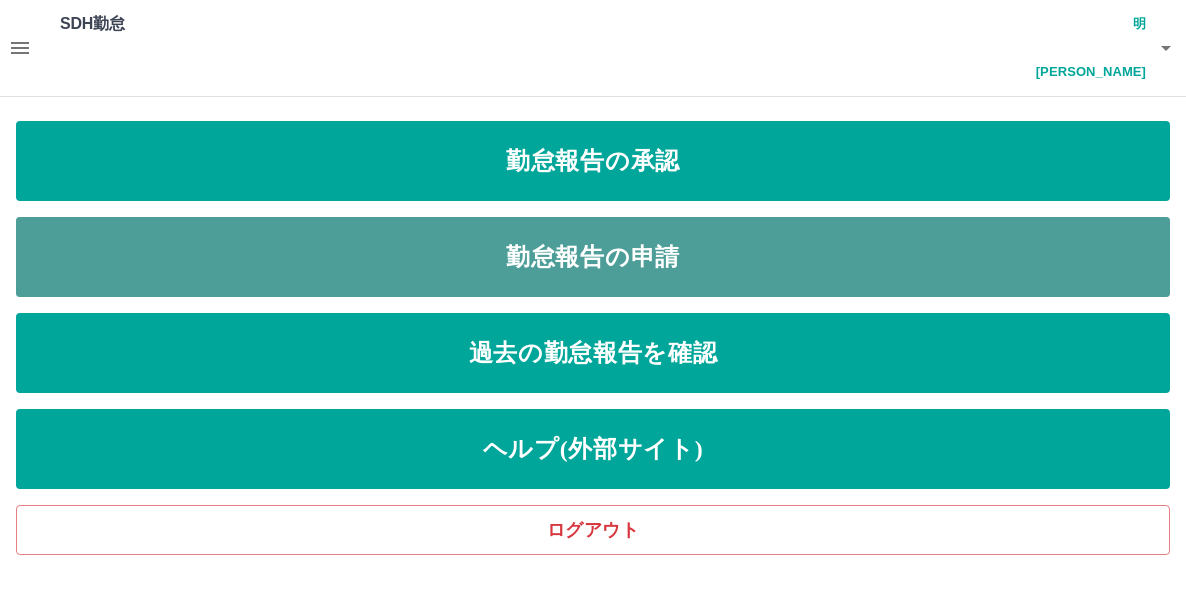 click on "勤怠報告の申請" at bounding box center [593, 257] 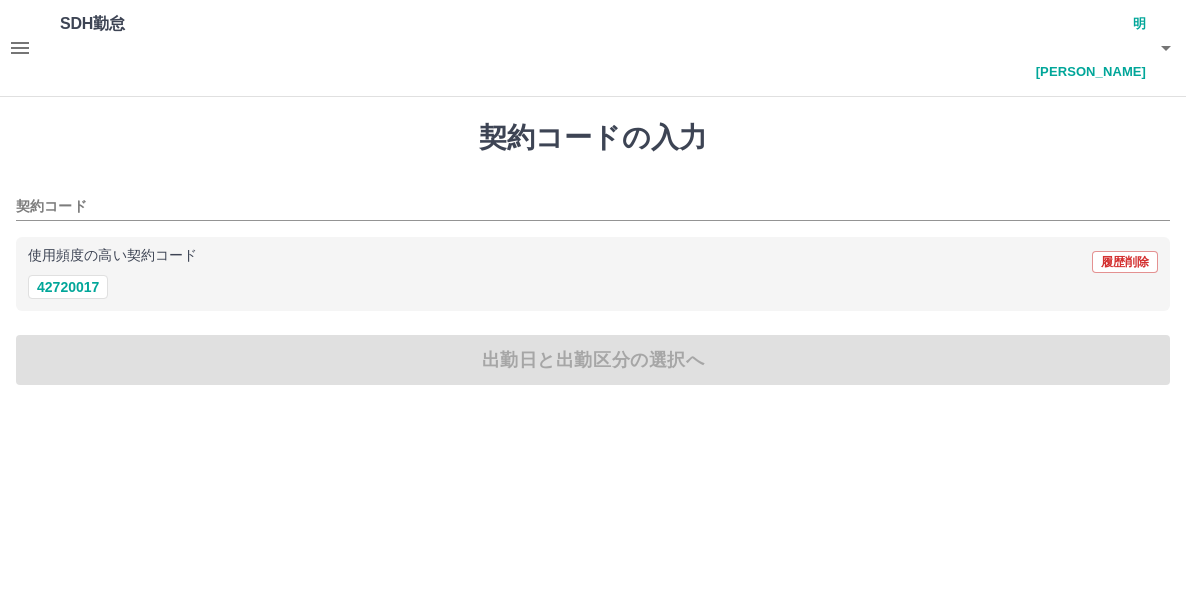 click on "使用頻度の高い契約コード 履歴削除" at bounding box center [593, 262] 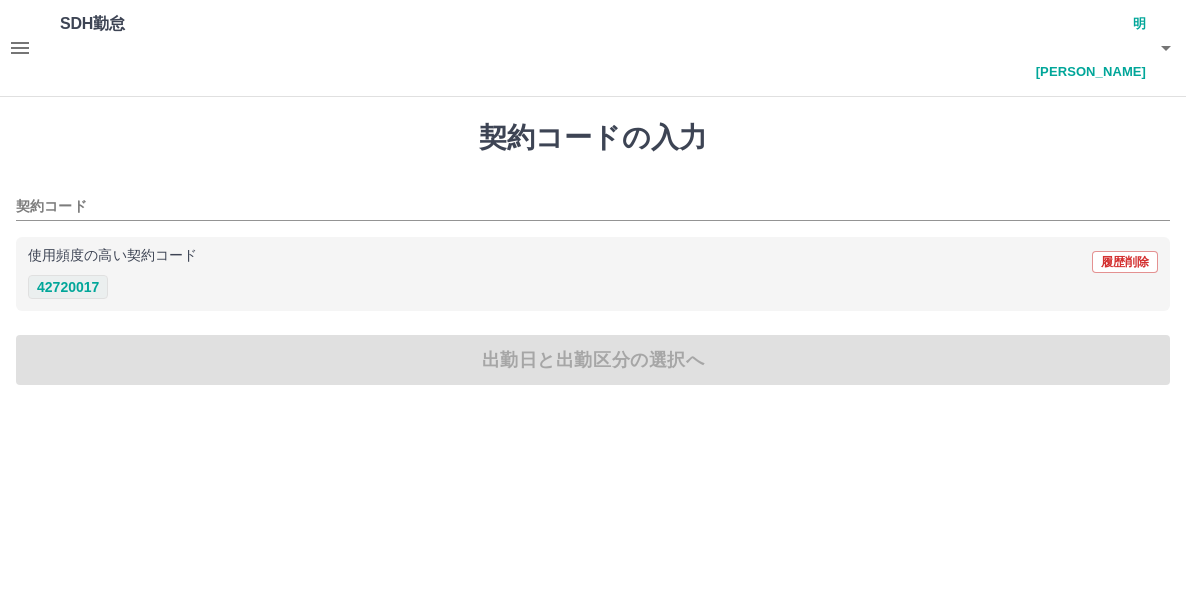 click on "42720017" at bounding box center (68, 287) 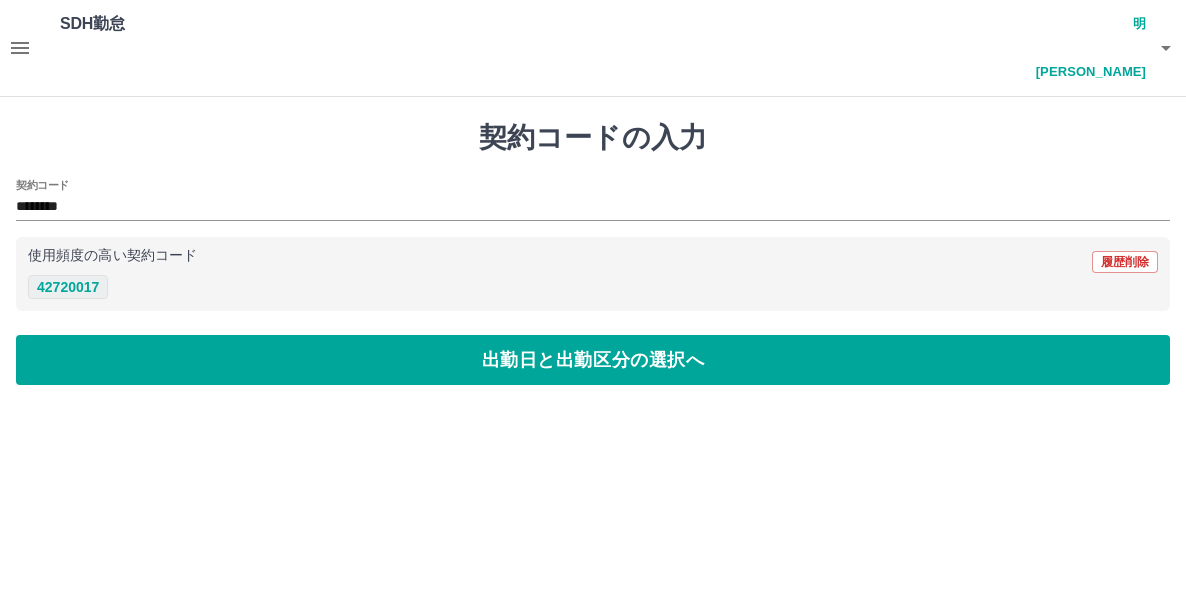 type on "********" 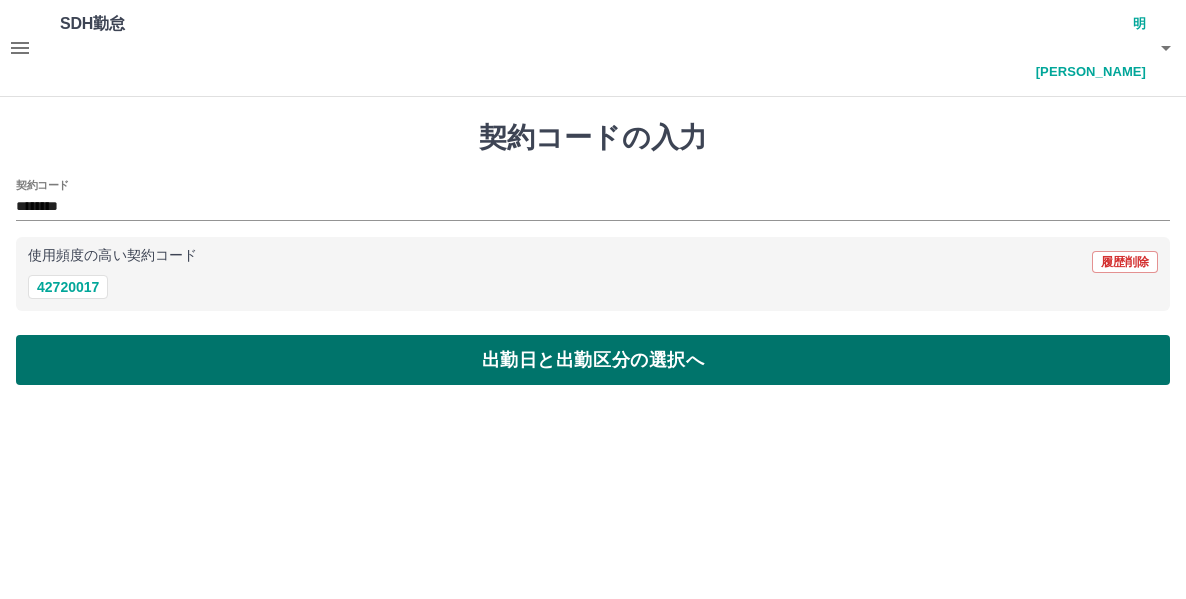click on "出勤日と出勤区分の選択へ" at bounding box center (593, 360) 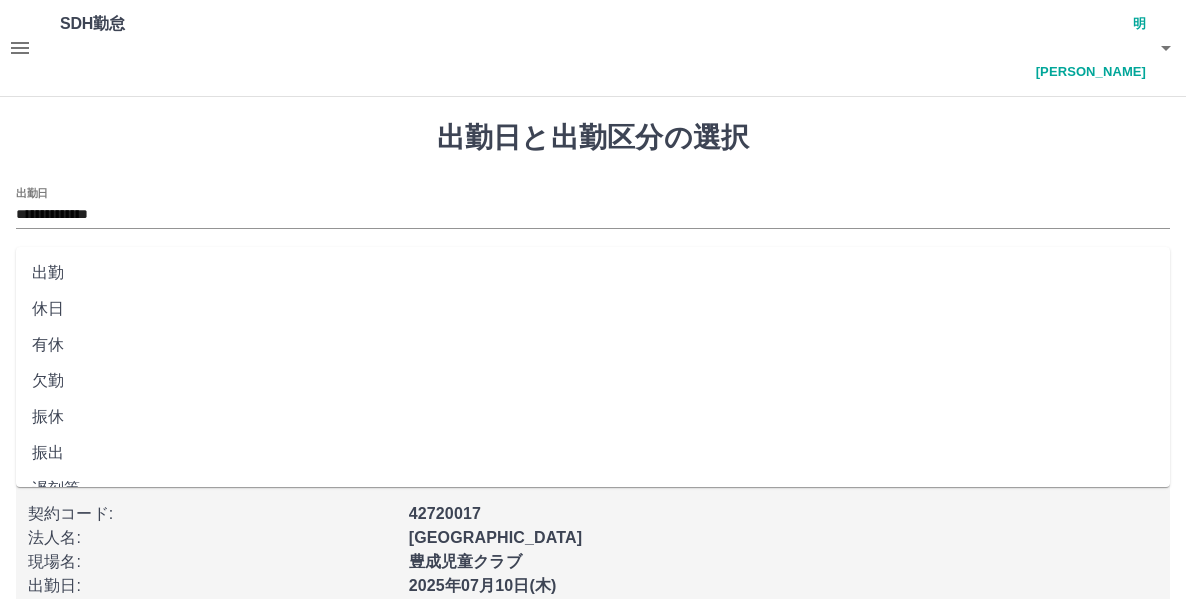 click on "出勤区分" at bounding box center (593, 281) 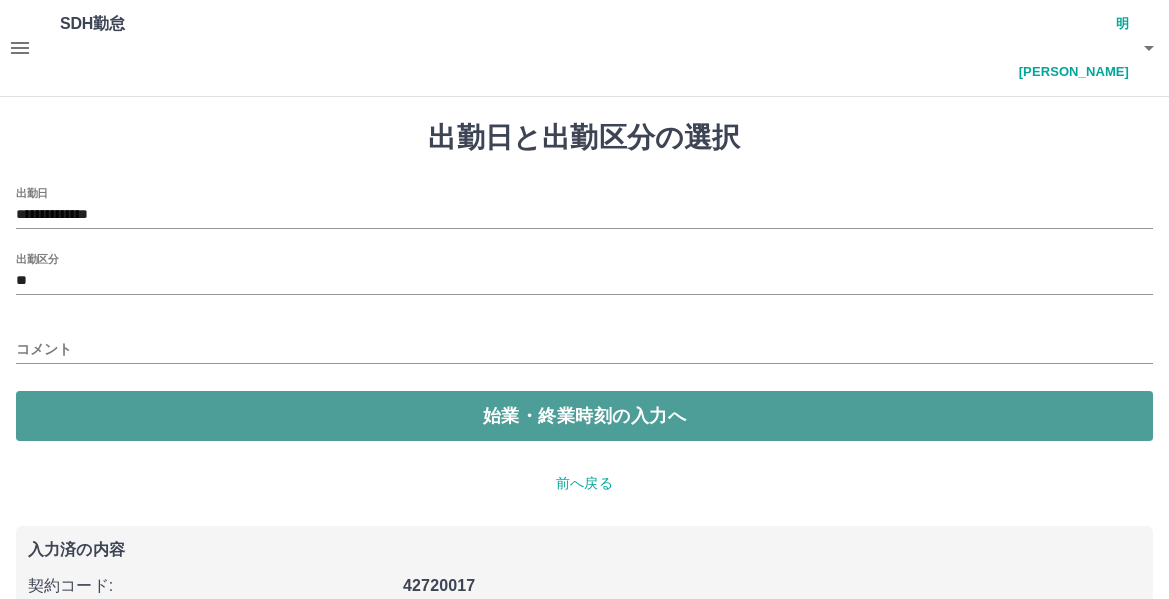 click on "始業・終業時刻の入力へ" at bounding box center (584, 416) 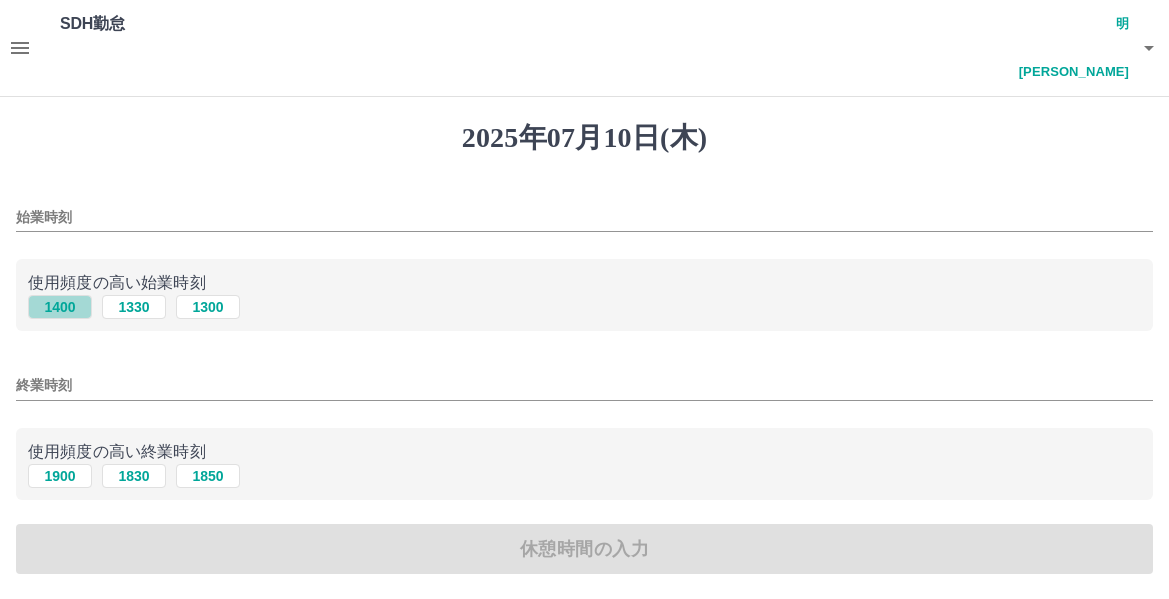 click on "1400" at bounding box center [60, 307] 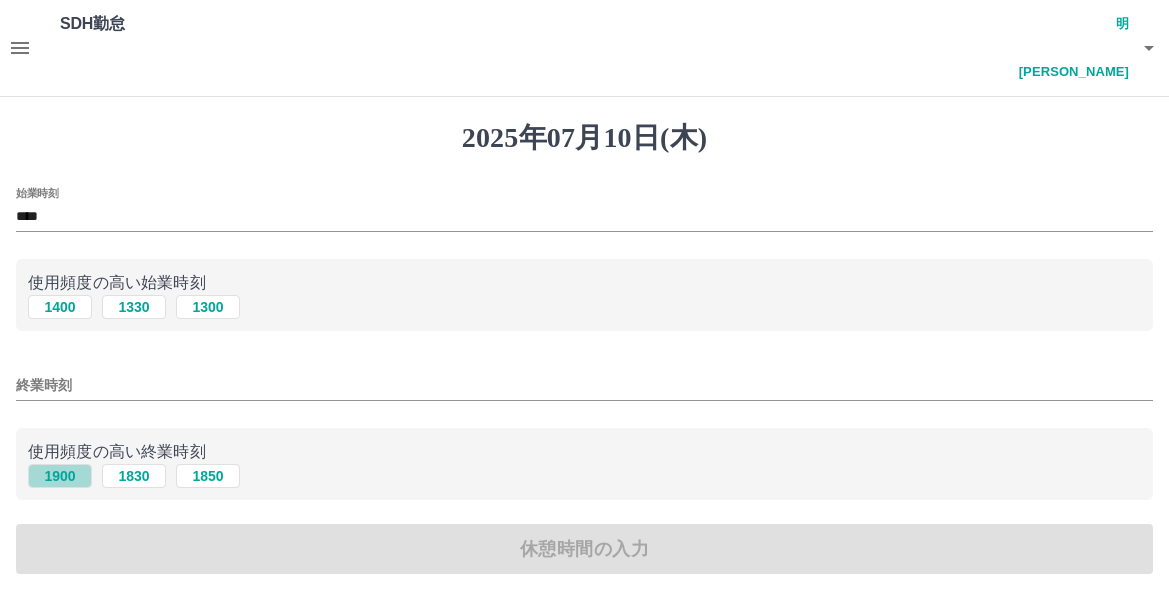click on "1900" at bounding box center (60, 476) 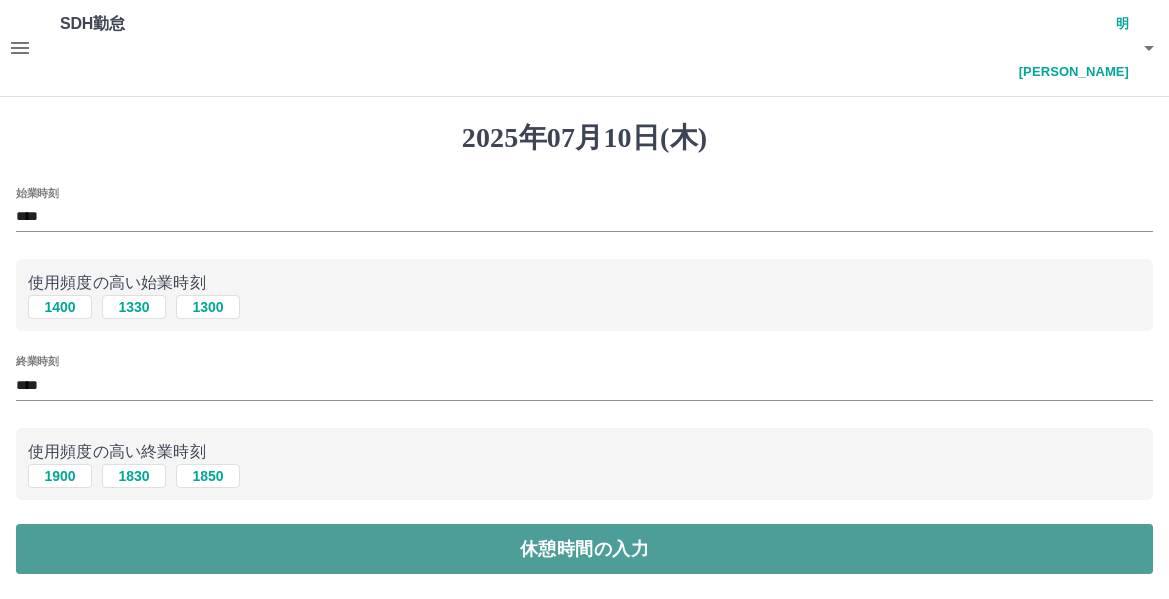 click on "休憩時間の入力" at bounding box center [584, 549] 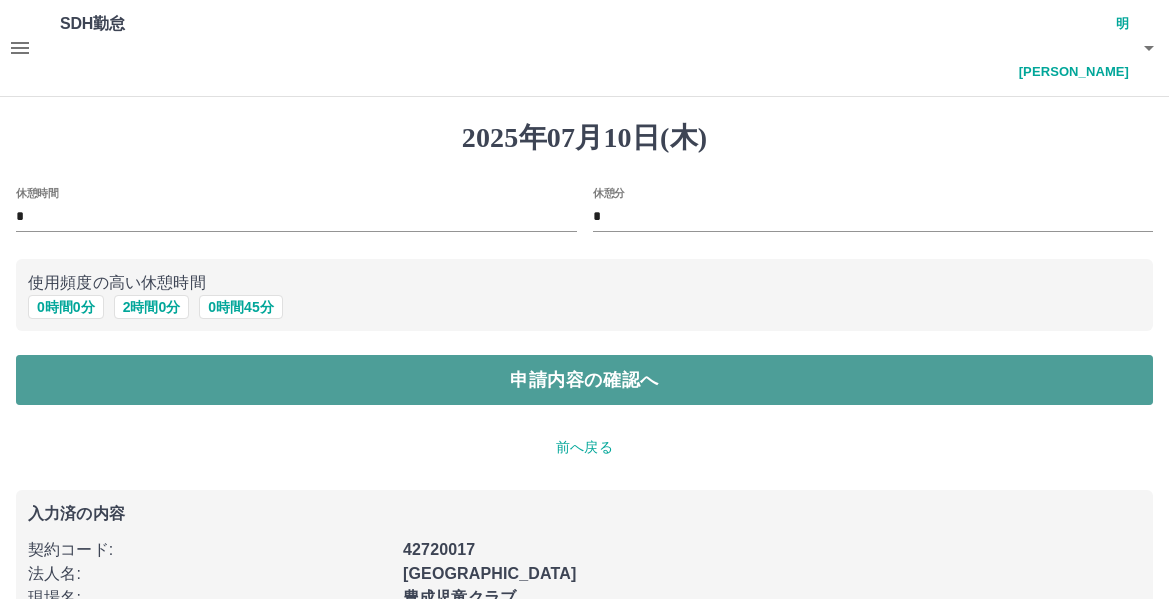 click on "申請内容の確認へ" at bounding box center (584, 380) 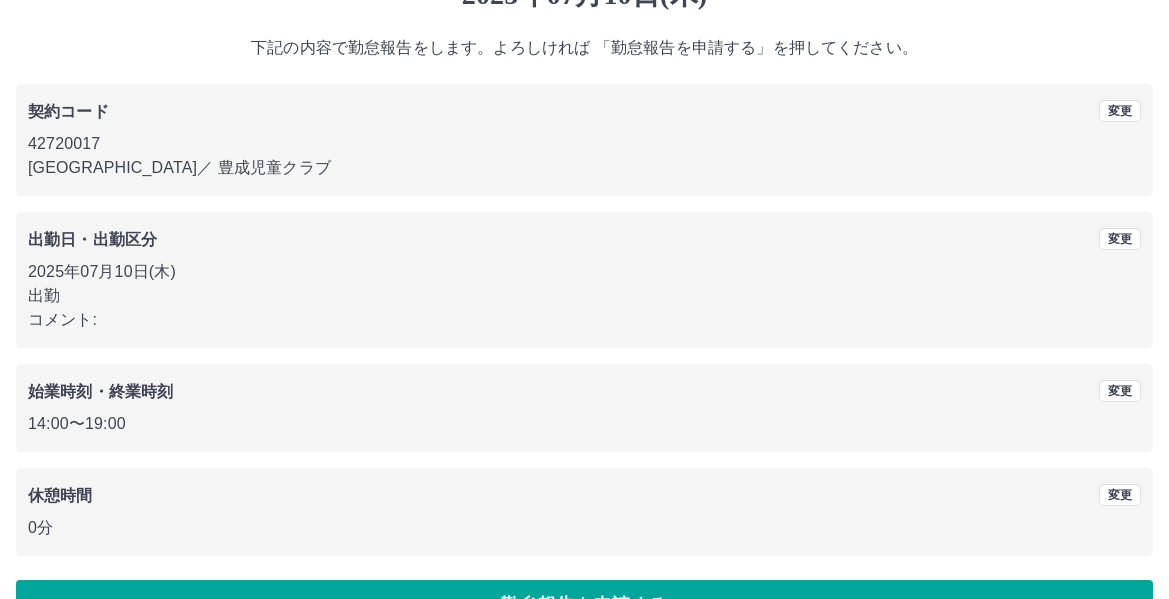scroll, scrollTop: 150, scrollLeft: 0, axis: vertical 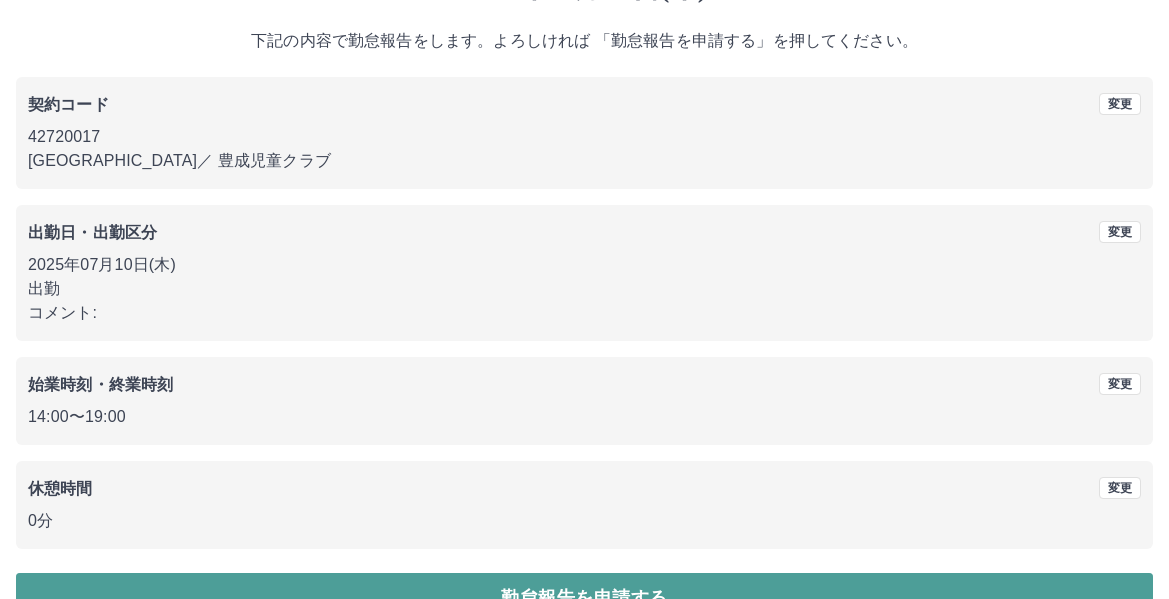 click on "勤怠報告を申請する" at bounding box center (584, 598) 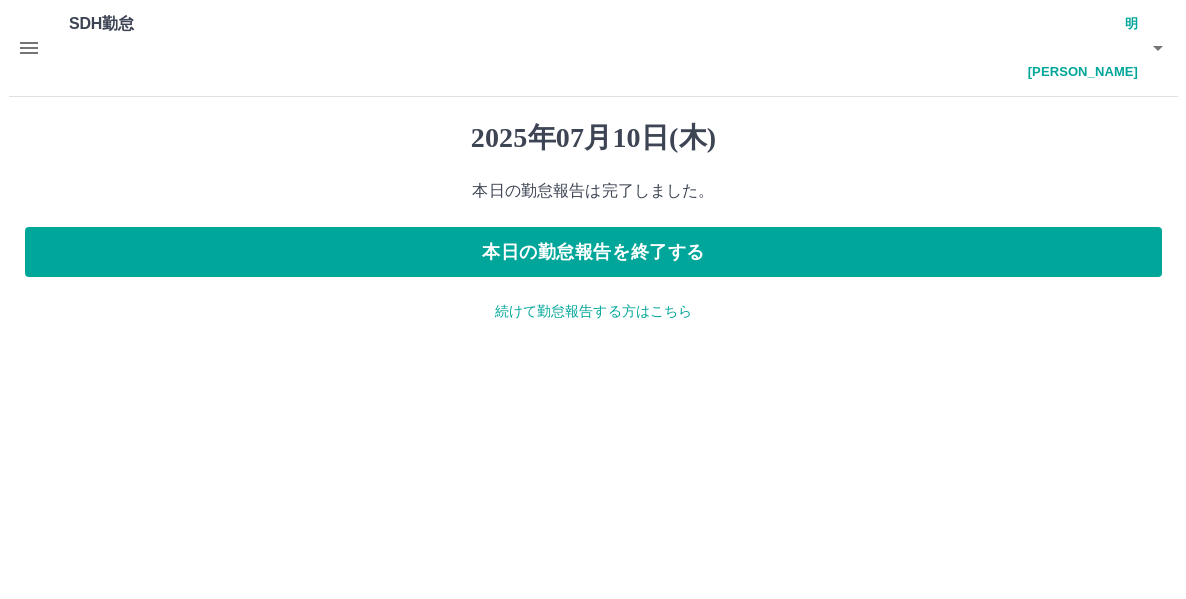 scroll, scrollTop: 0, scrollLeft: 0, axis: both 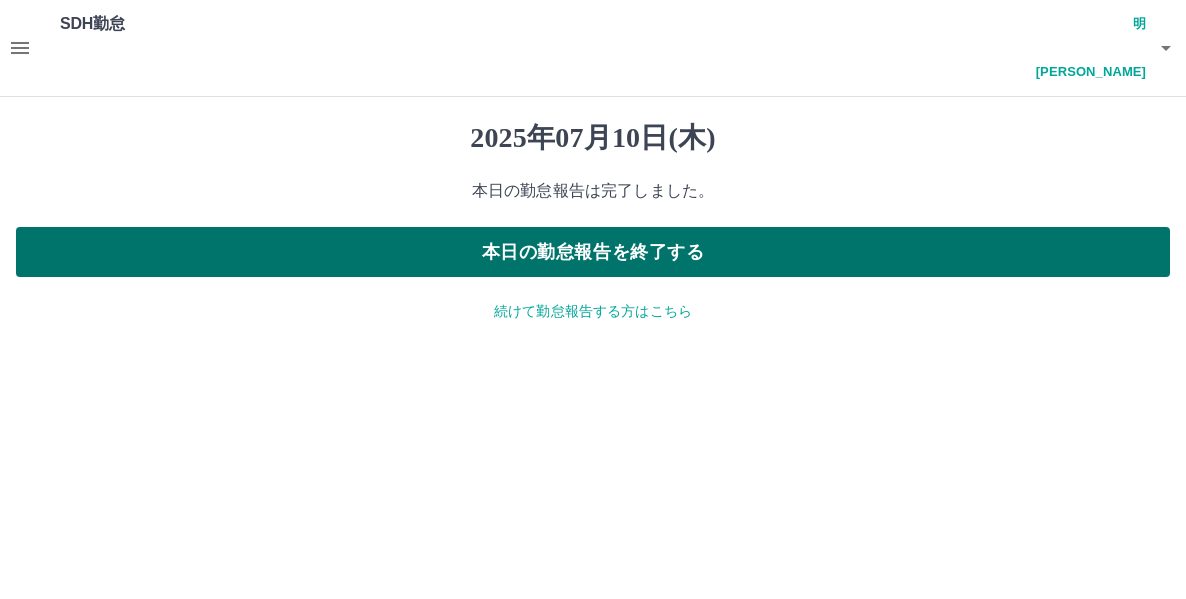 click on "本日の勤怠報告を終了する" at bounding box center (593, 252) 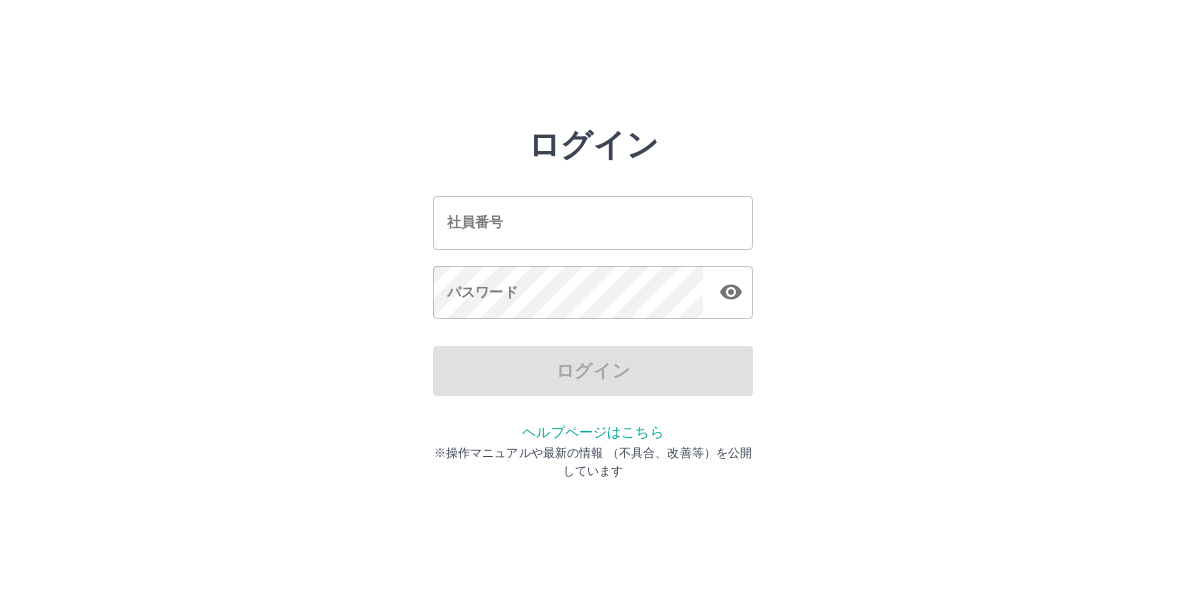 scroll, scrollTop: 0, scrollLeft: 0, axis: both 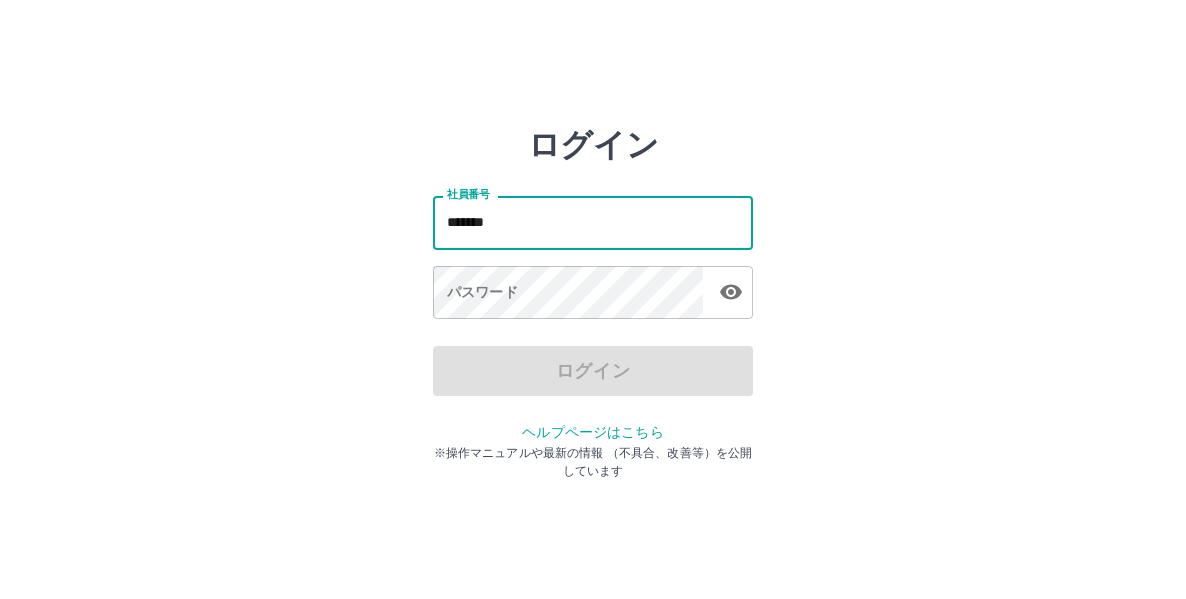 type on "*******" 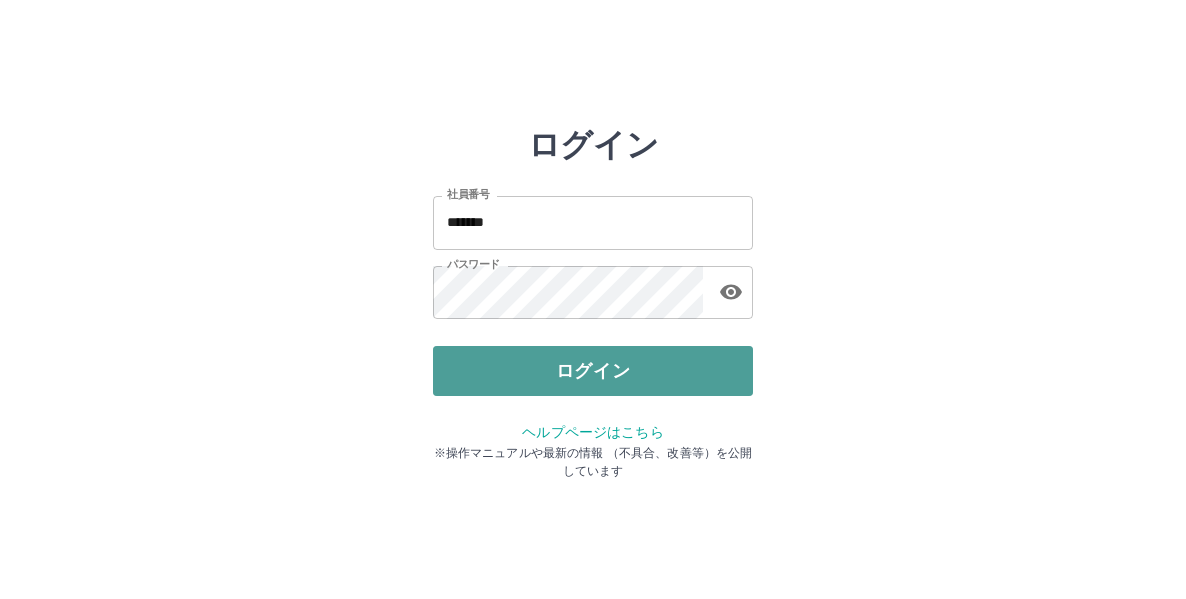 click on "ログイン" at bounding box center [593, 371] 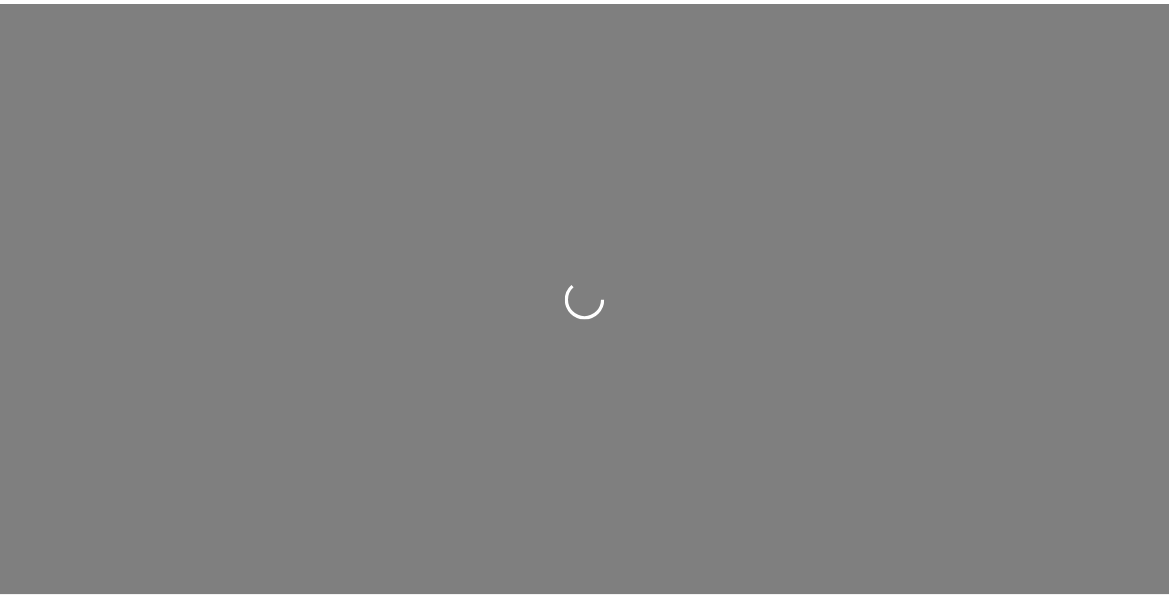 scroll, scrollTop: 0, scrollLeft: 0, axis: both 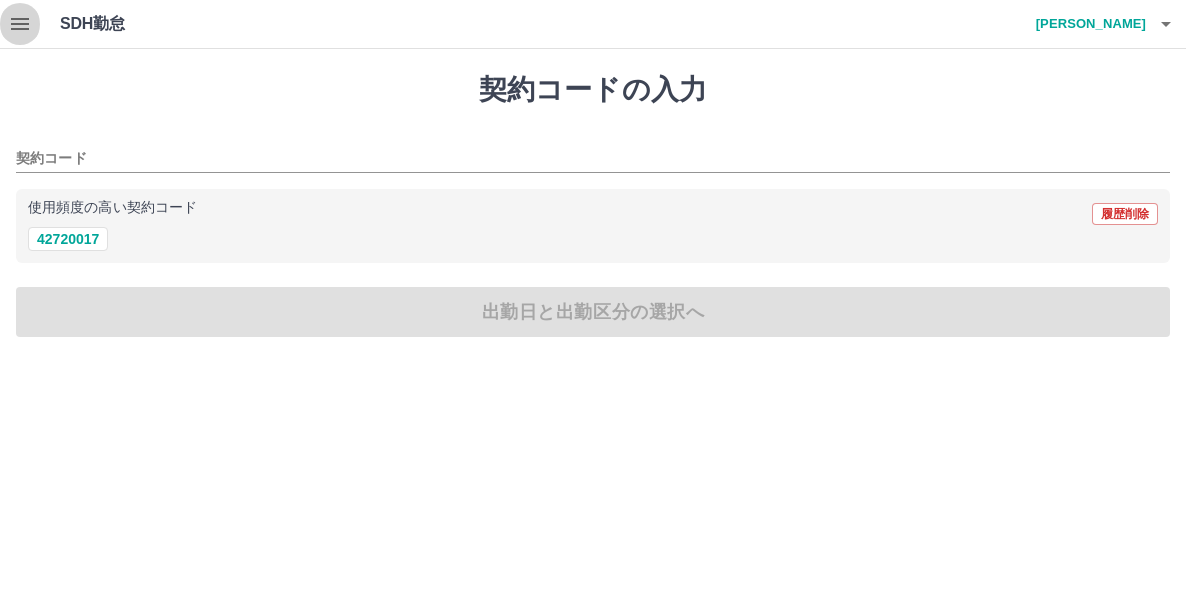 click 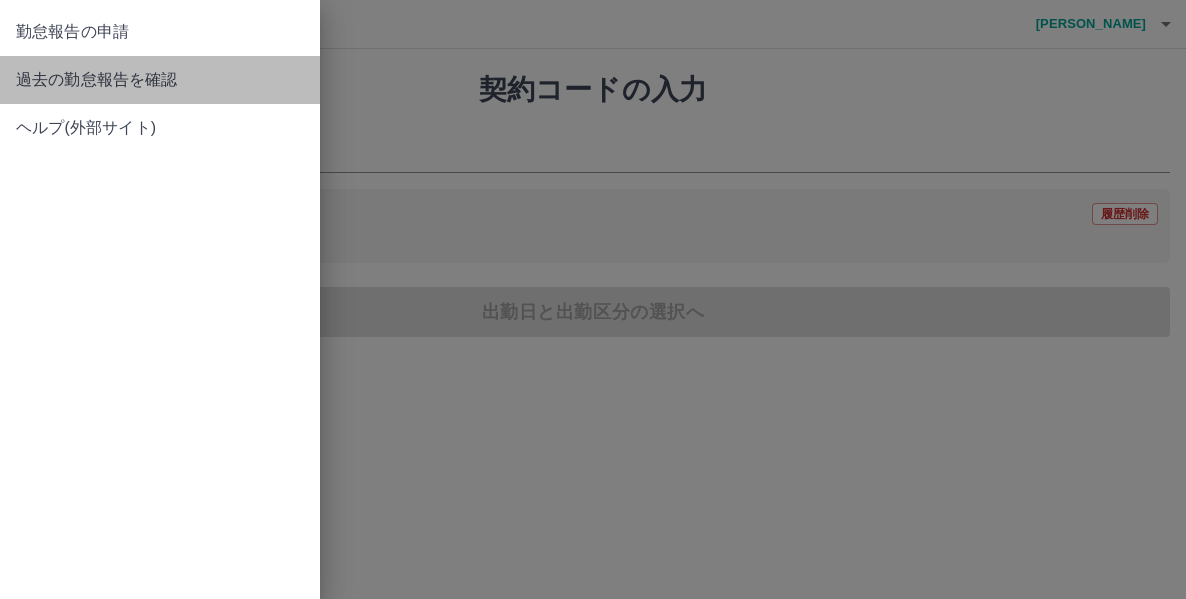 click on "過去の勤怠報告を確認" at bounding box center (160, 80) 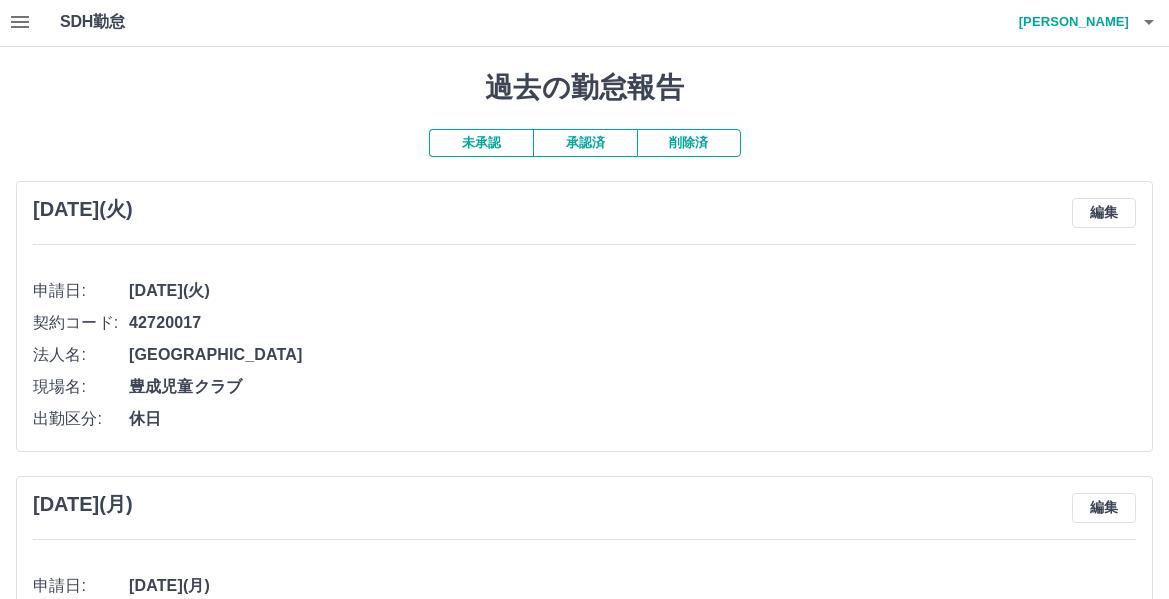 scroll, scrollTop: 0, scrollLeft: 0, axis: both 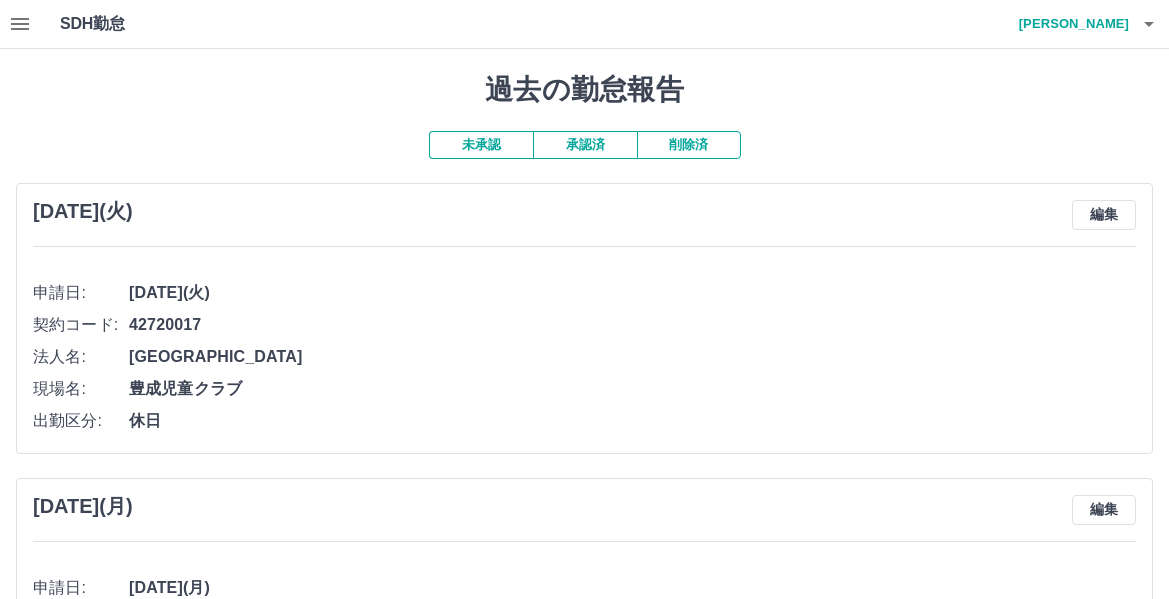 click on "承認済" at bounding box center (585, 145) 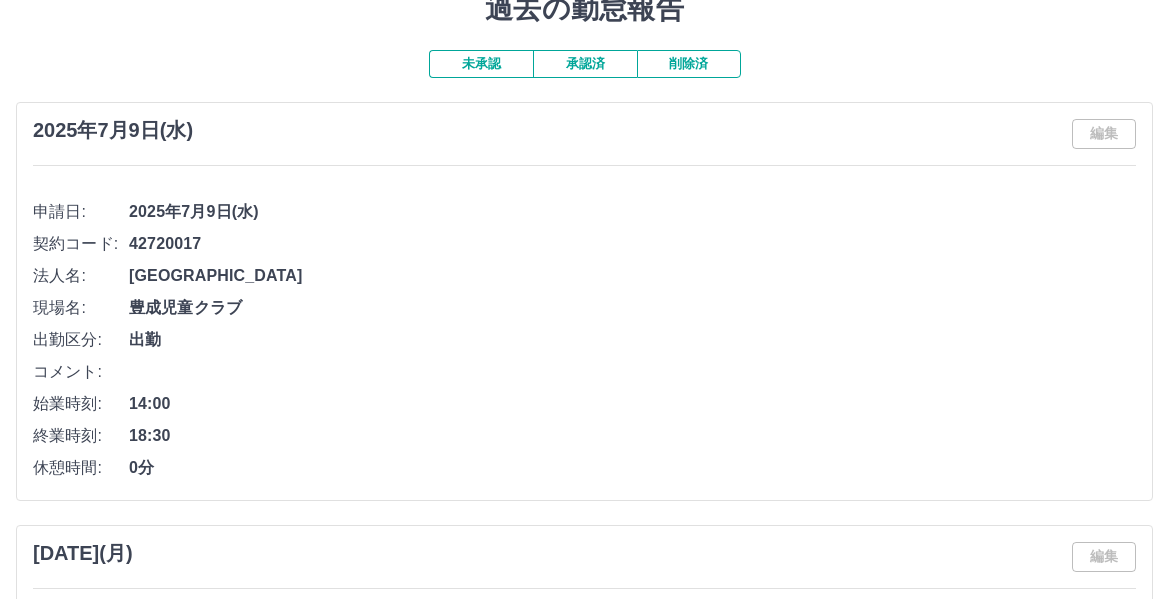 scroll, scrollTop: 0, scrollLeft: 0, axis: both 